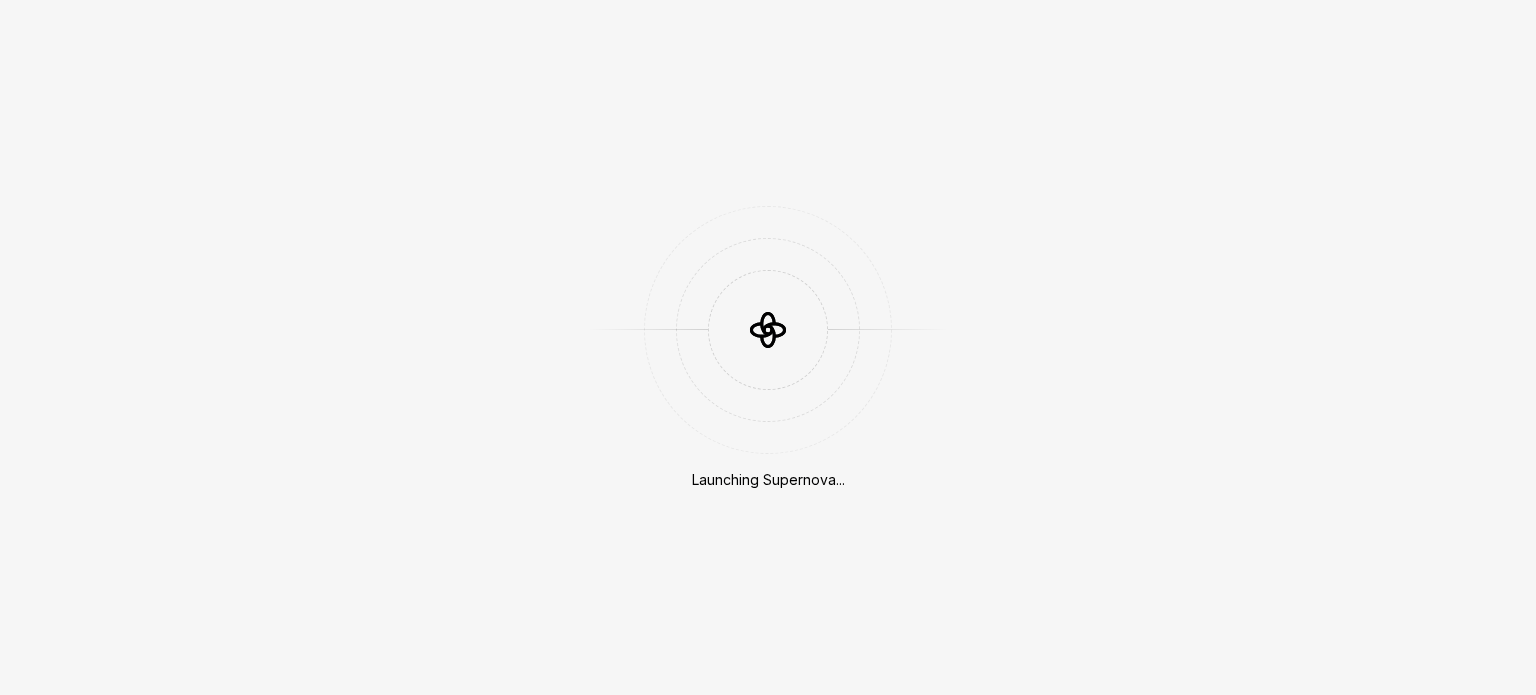 scroll, scrollTop: 0, scrollLeft: 0, axis: both 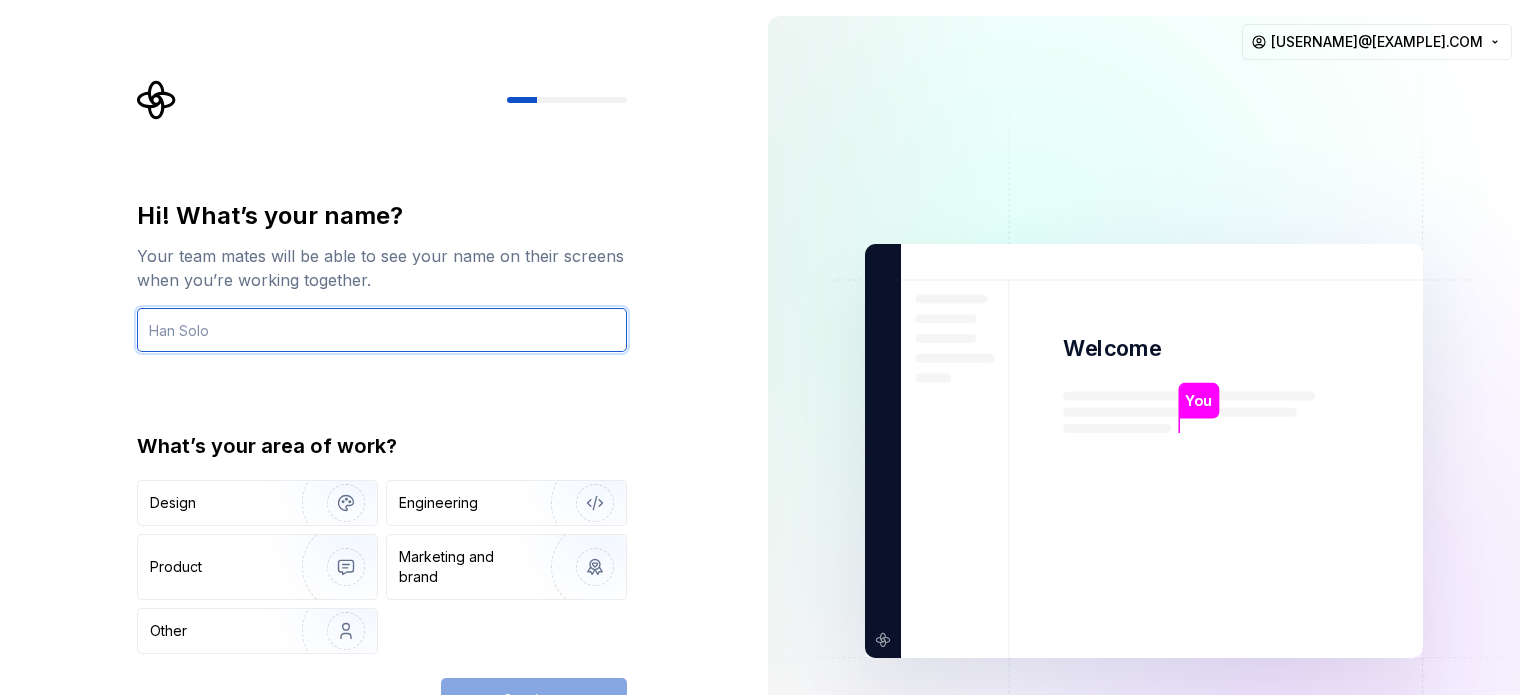 click at bounding box center (382, 330) 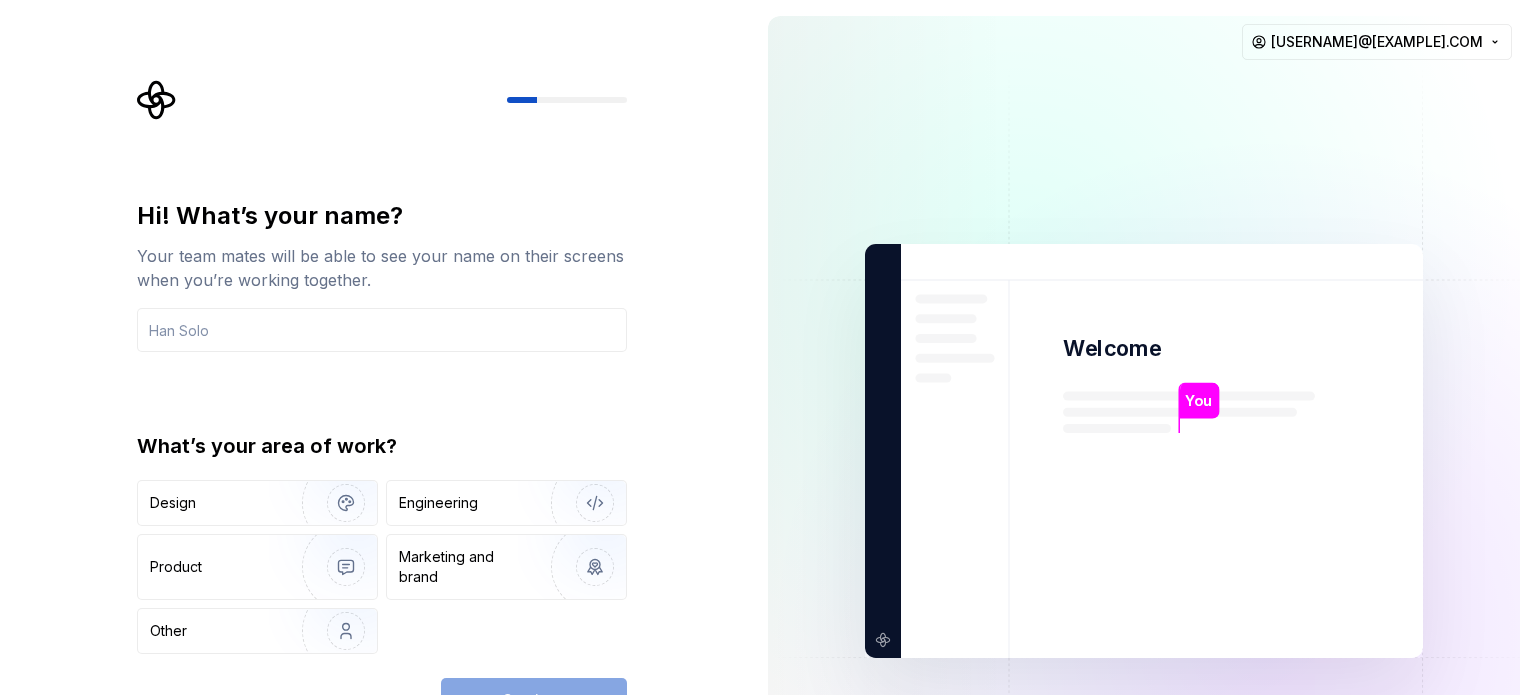 click on "Hi! What’s your name? Your team mates will be able to see your name on their screens when you’re working together. What’s your area of work? Design Engineering Product Marketing and brand Other Continue" at bounding box center [376, 451] 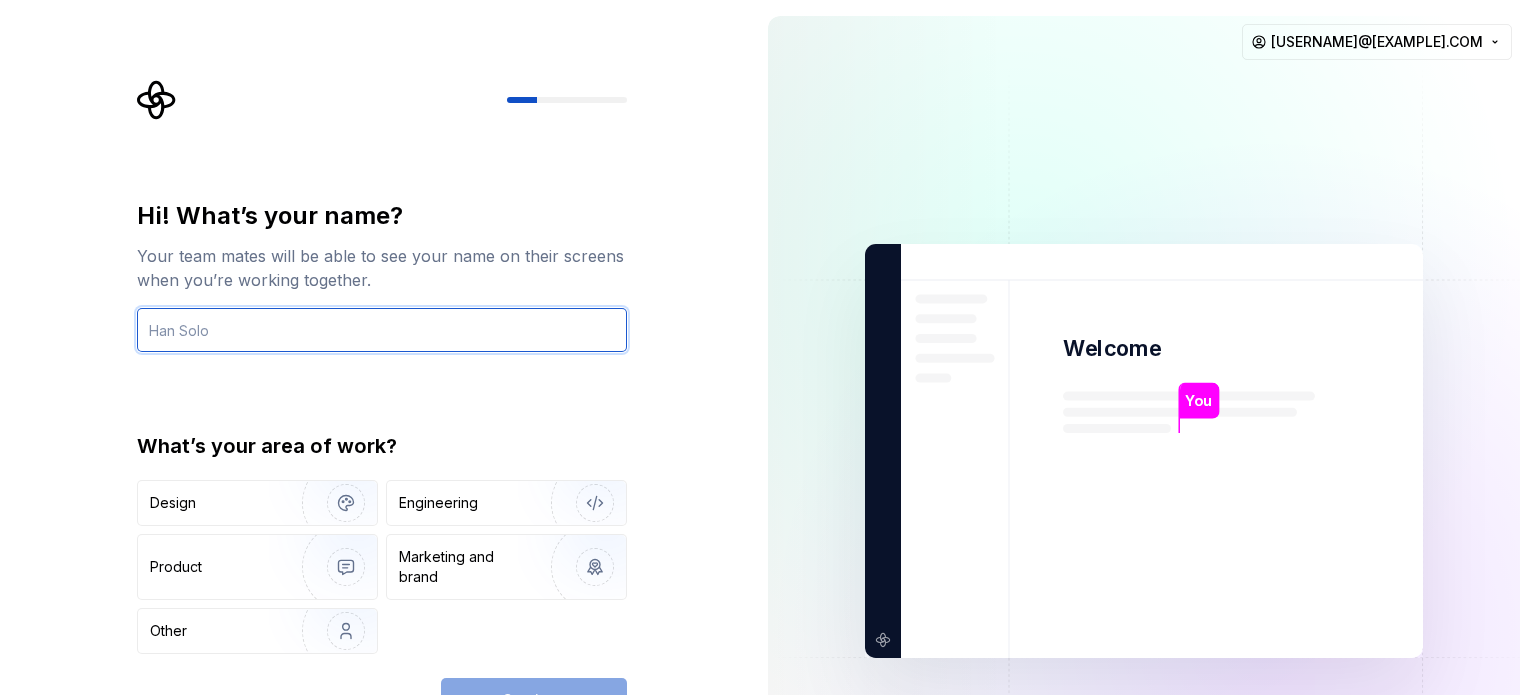 click at bounding box center (382, 330) 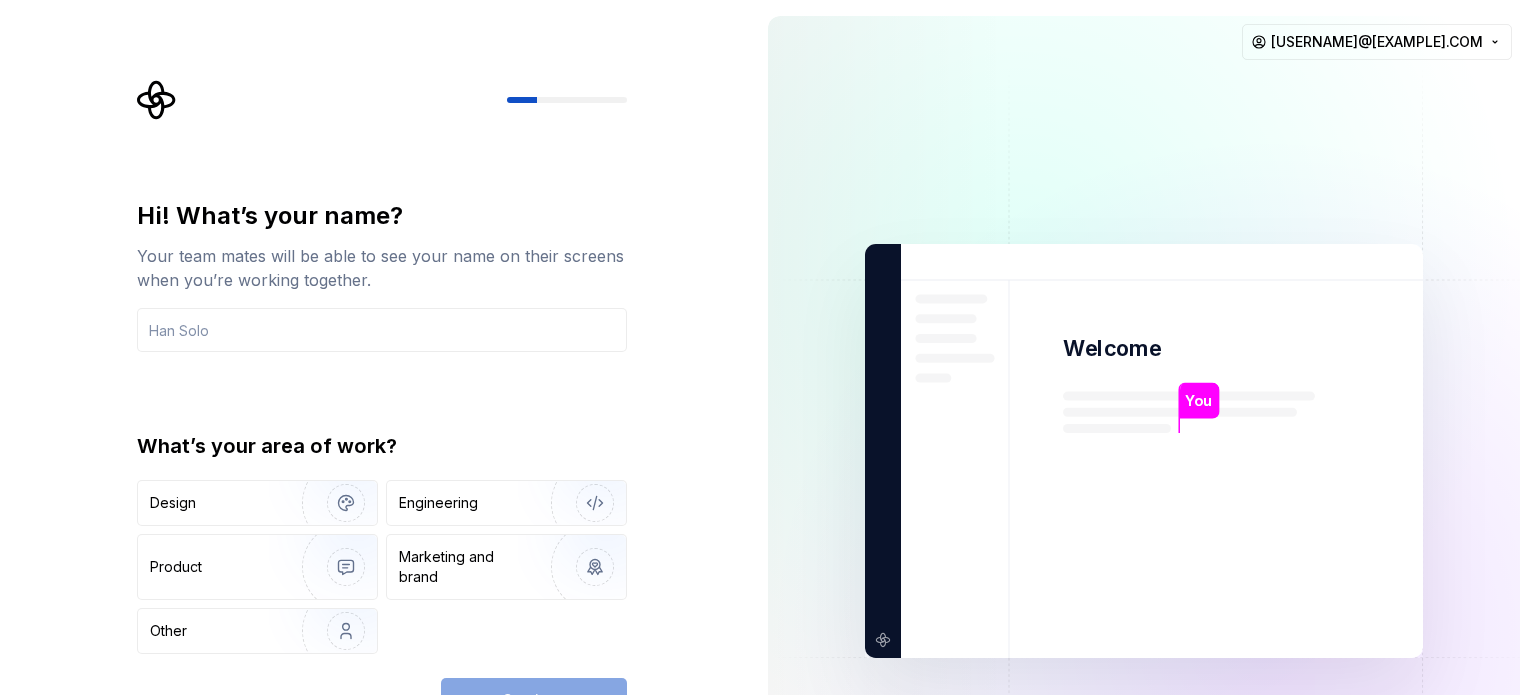 click at bounding box center (1144, 451) 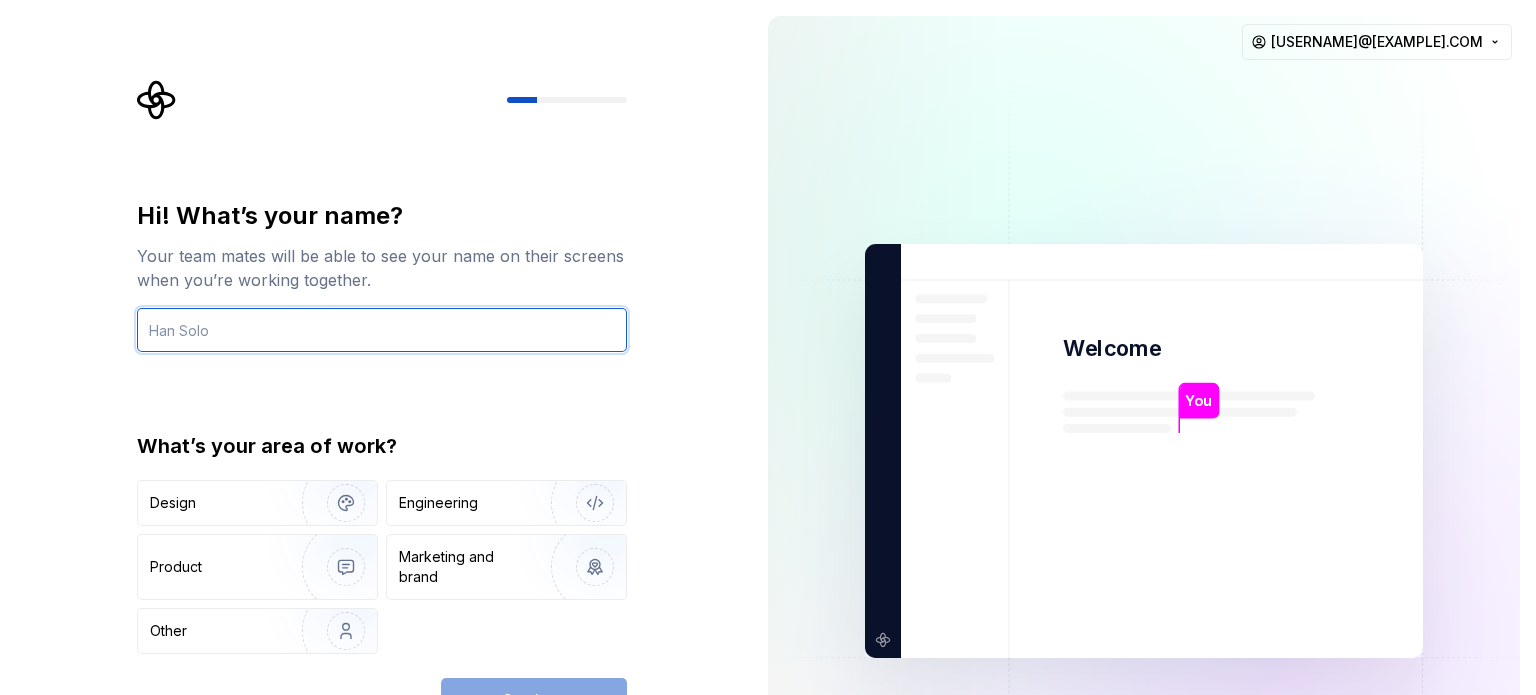 click at bounding box center (382, 330) 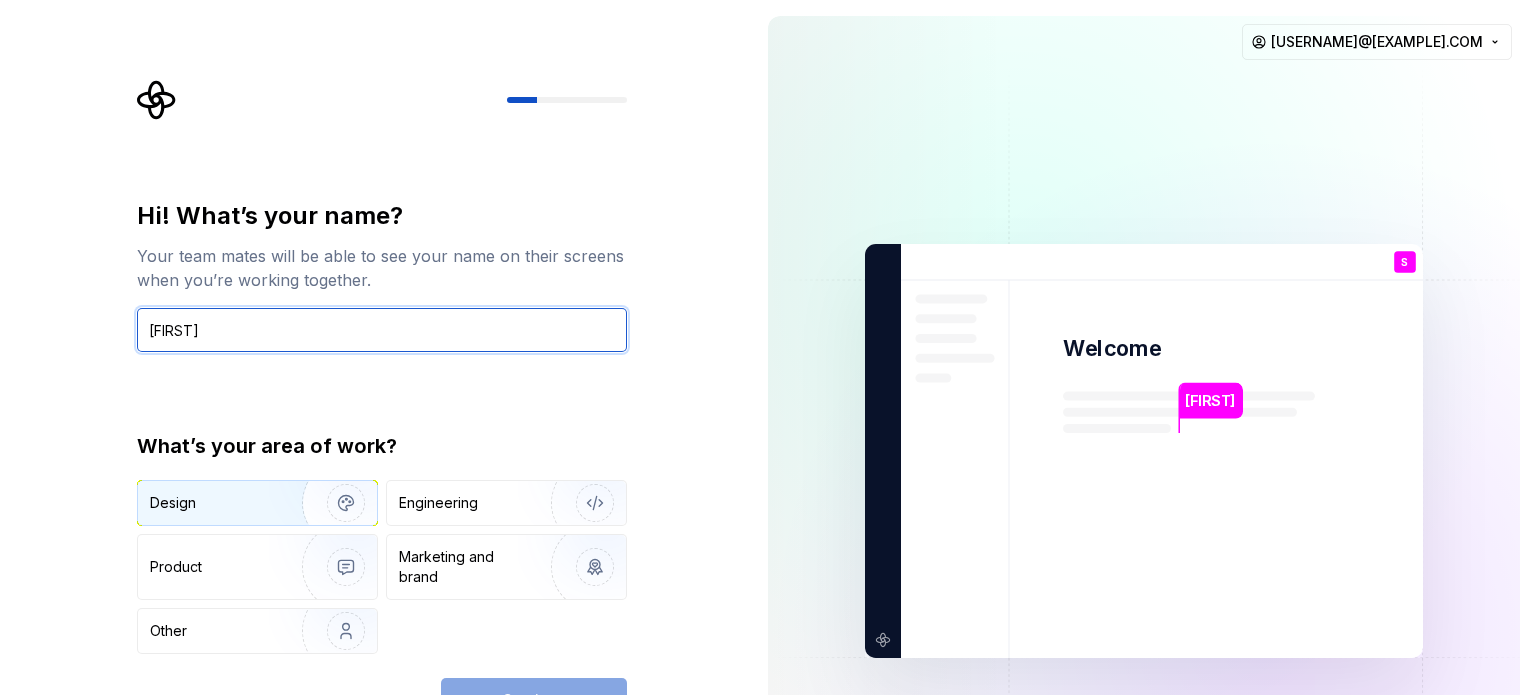 type on "[FIRST]" 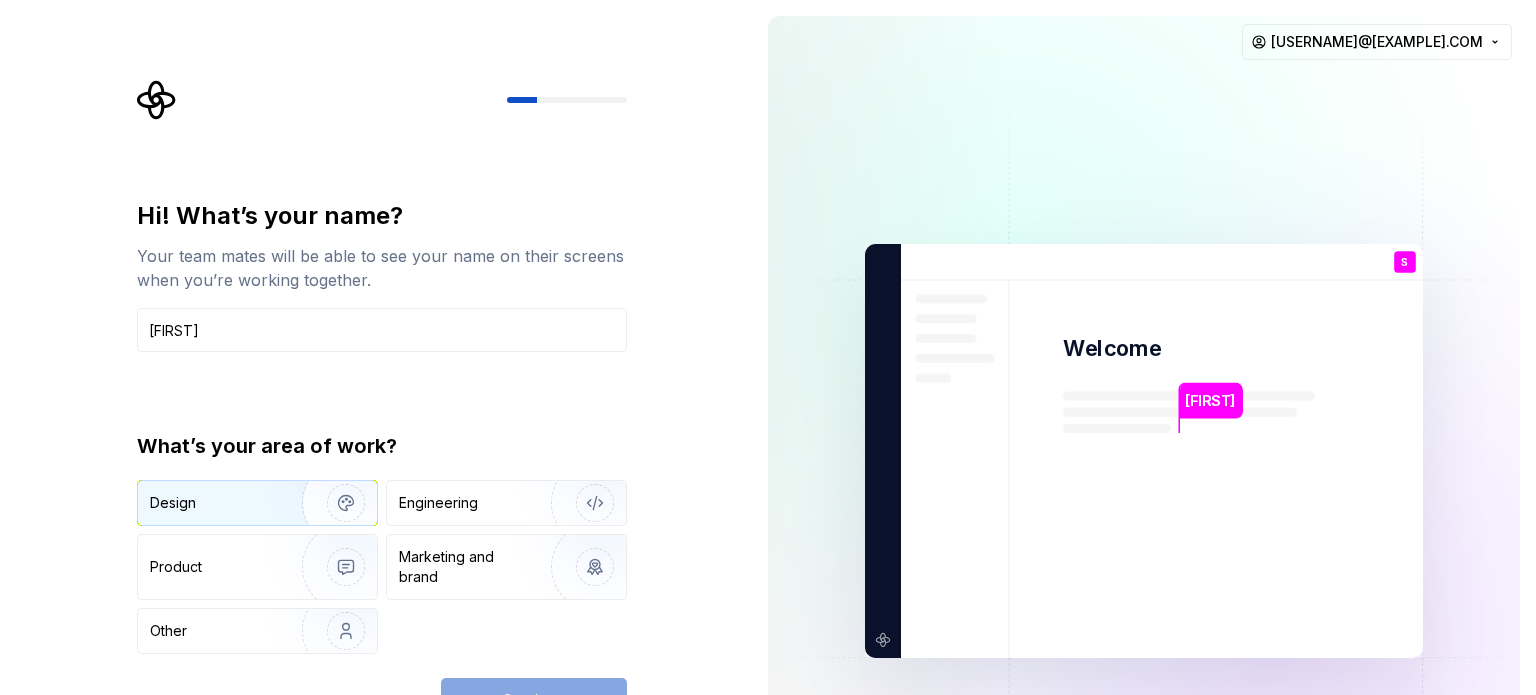 click on "Design" at bounding box center (213, 503) 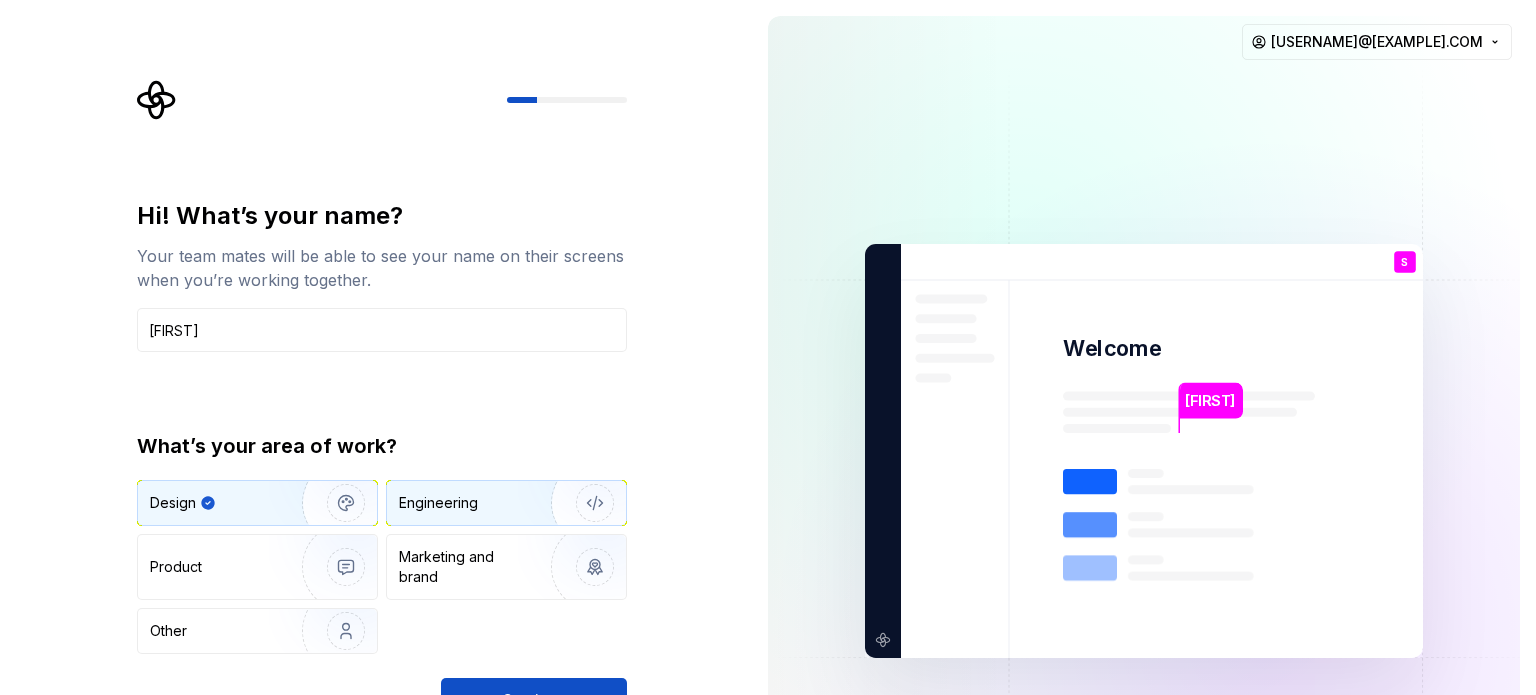 click on "Engineering" at bounding box center (438, 503) 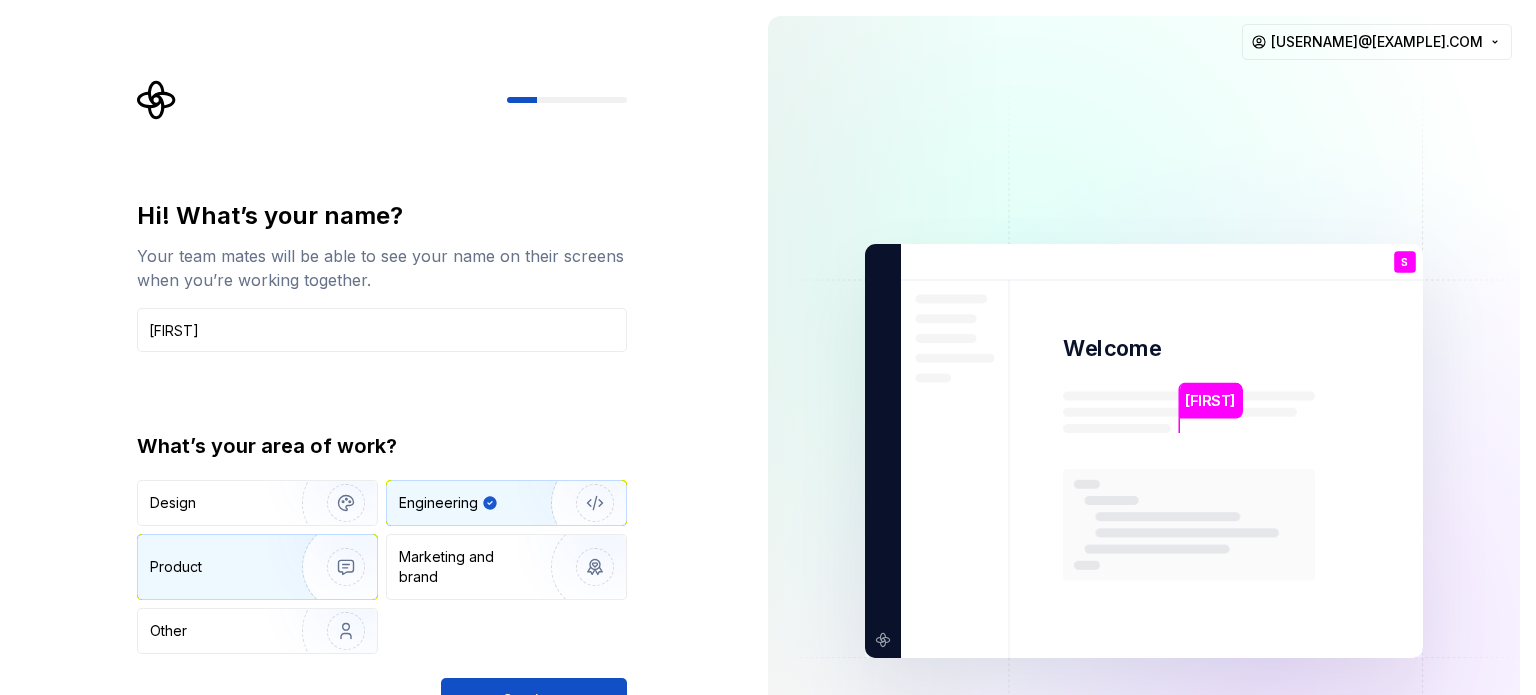 click at bounding box center [333, 567] 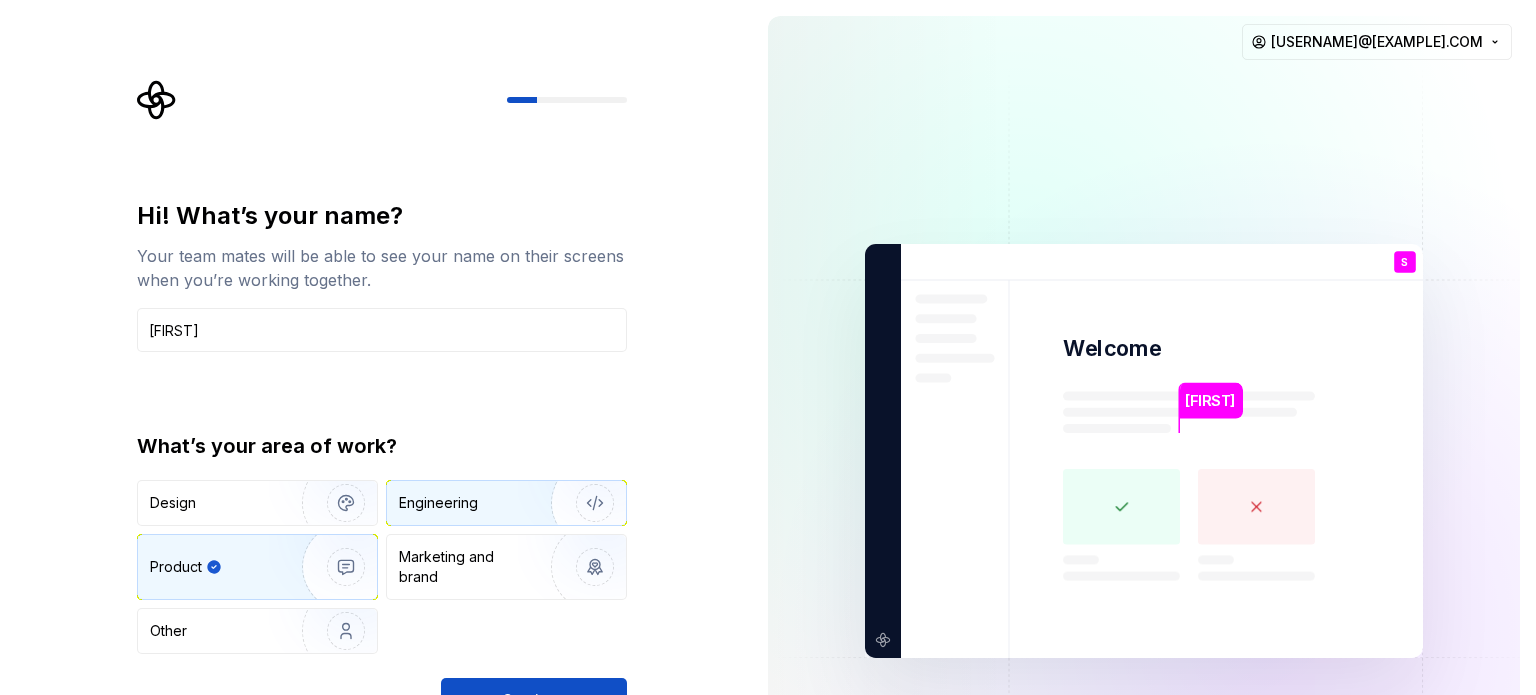 click on "Engineering" at bounding box center [438, 503] 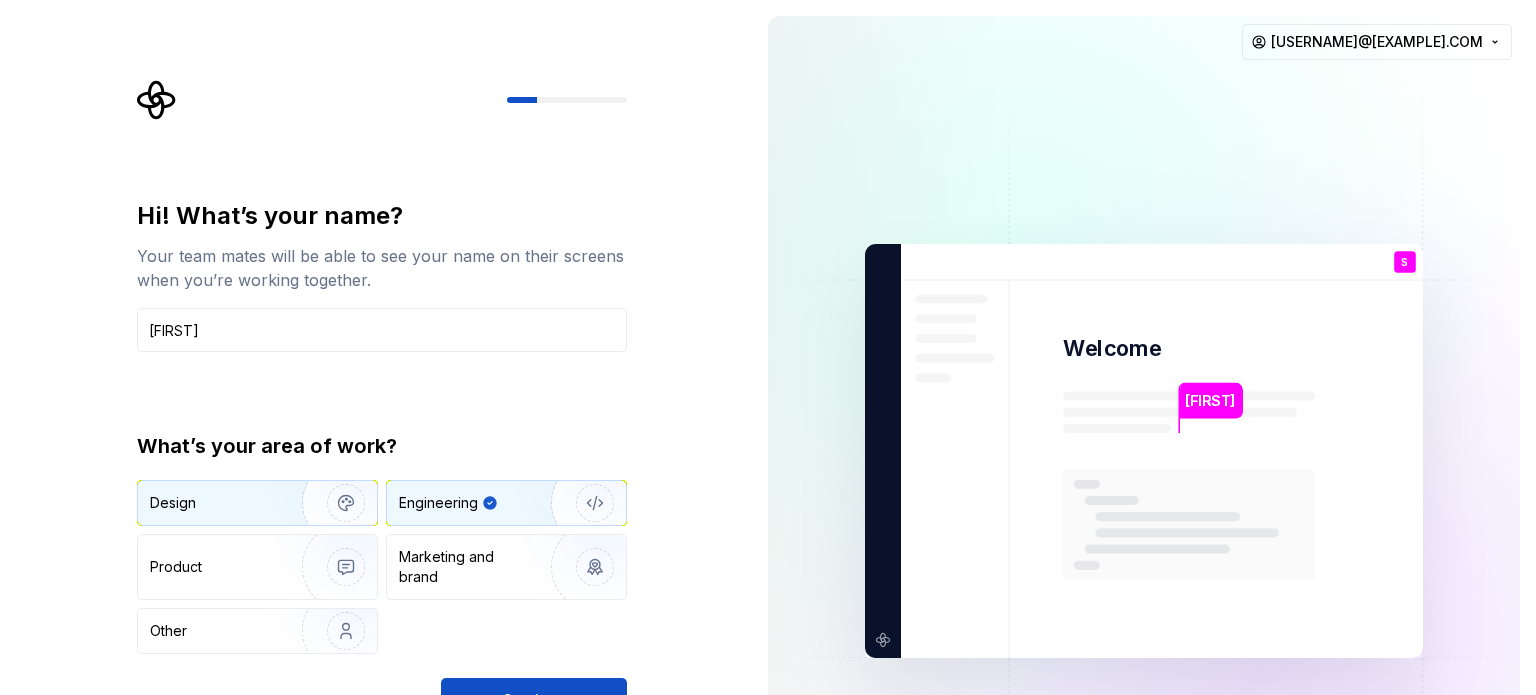 click at bounding box center [333, 503] 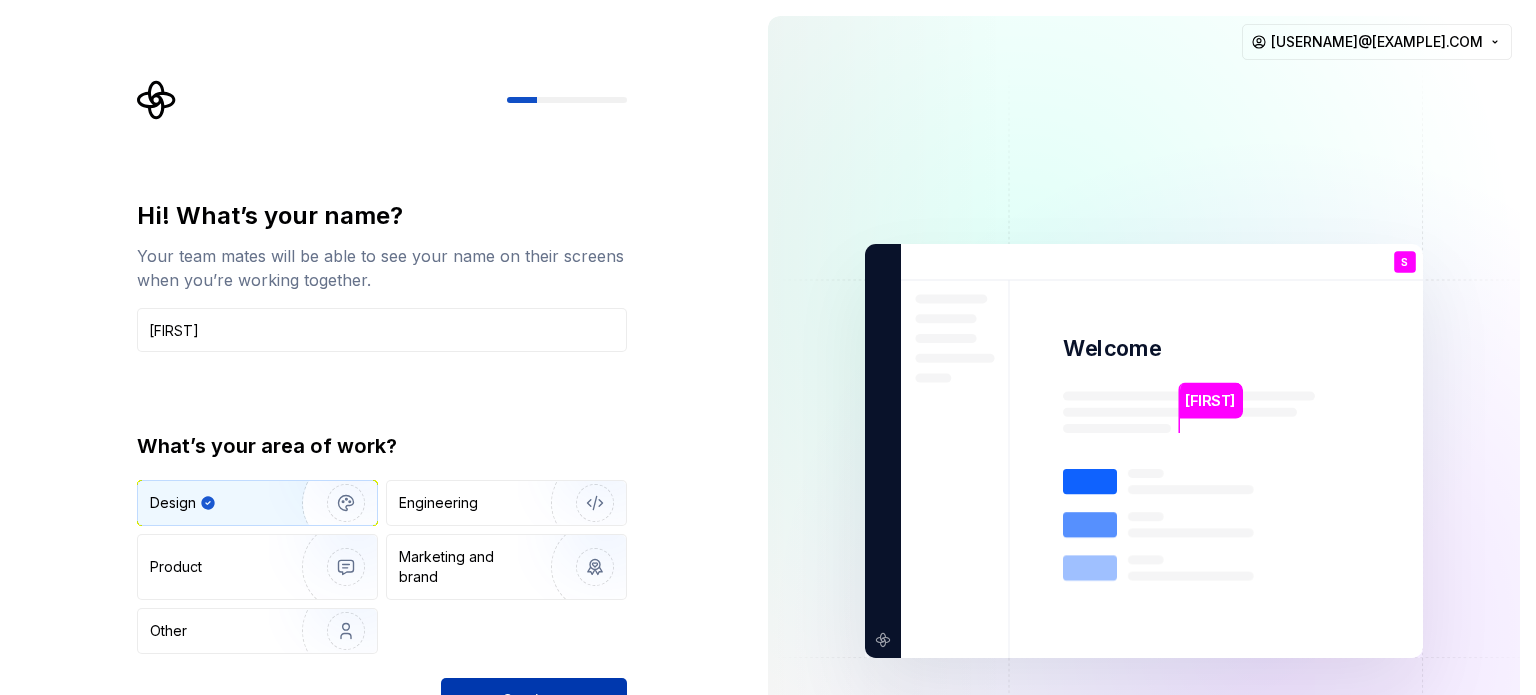 click on "Continue" at bounding box center (534, 700) 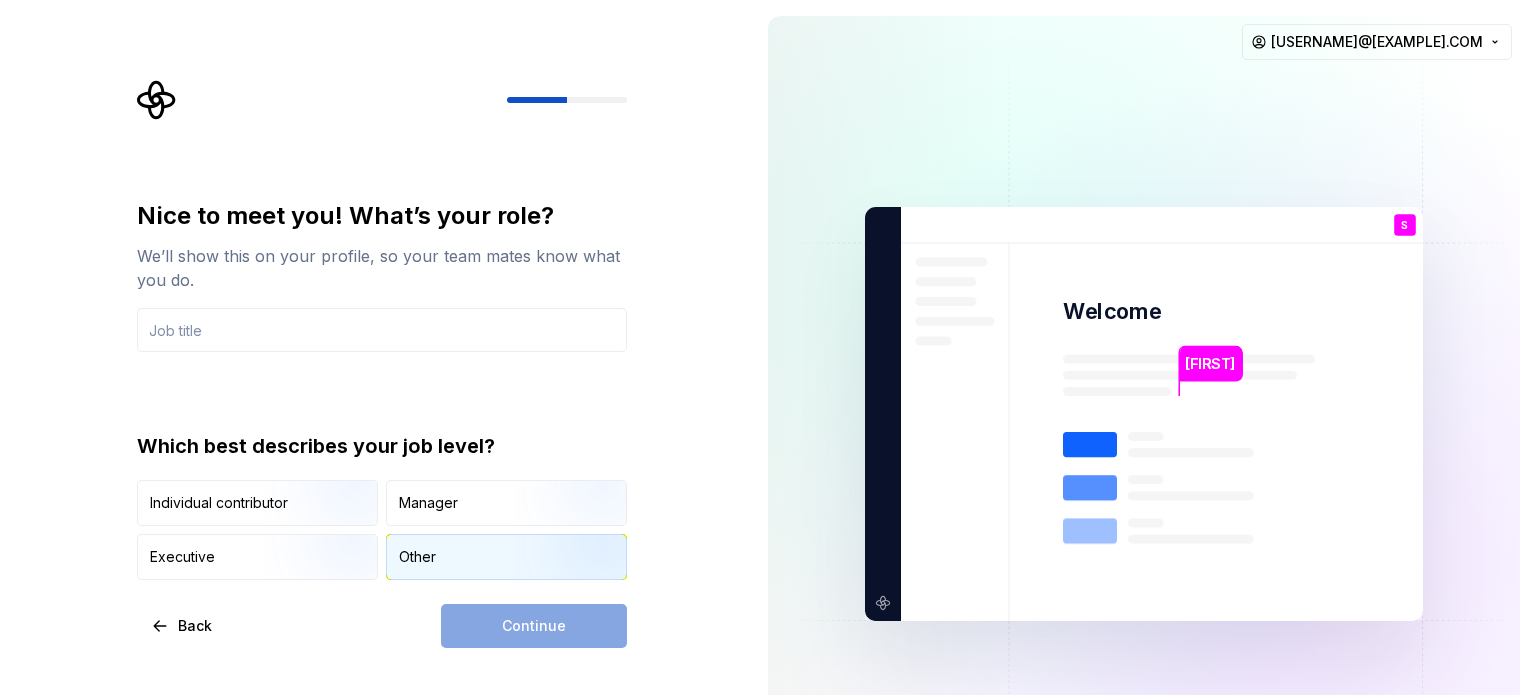 click on "Other" at bounding box center (506, 557) 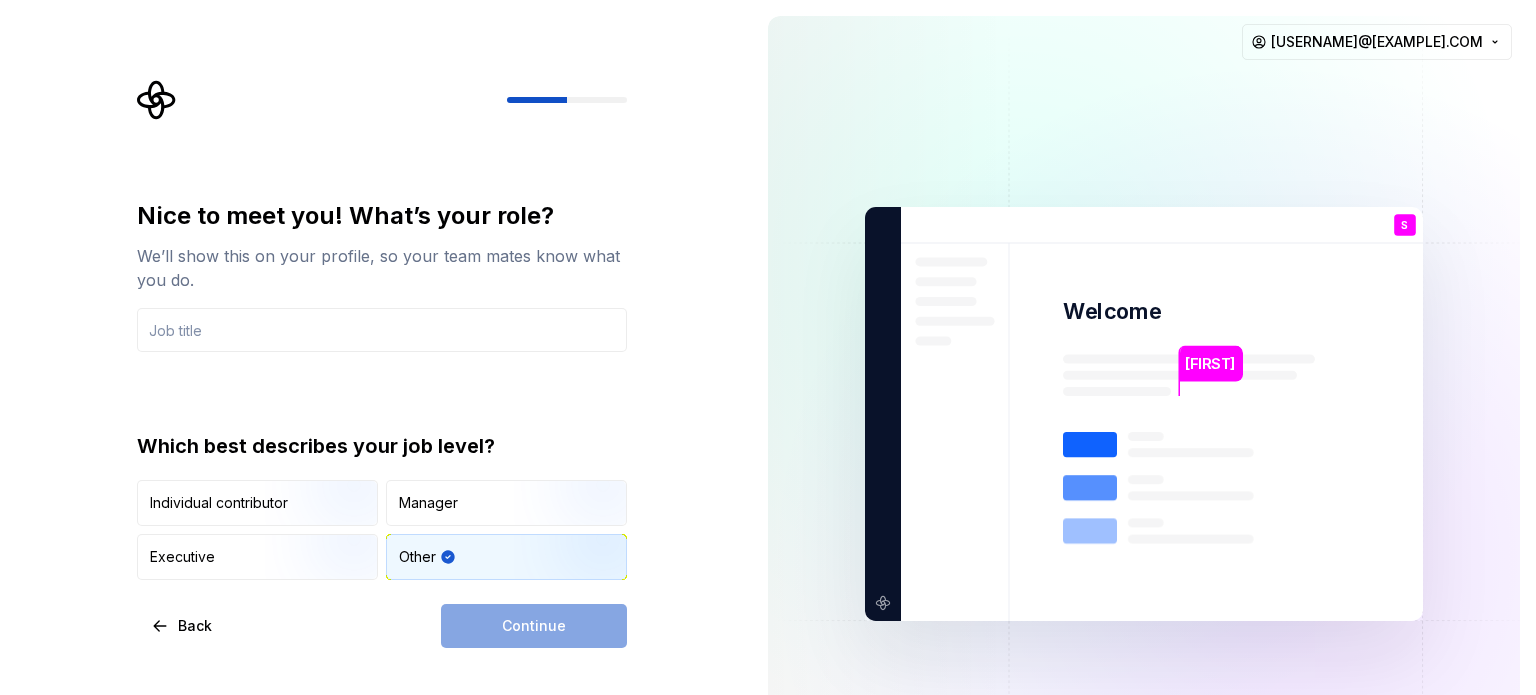 click on "Other" at bounding box center (506, 557) 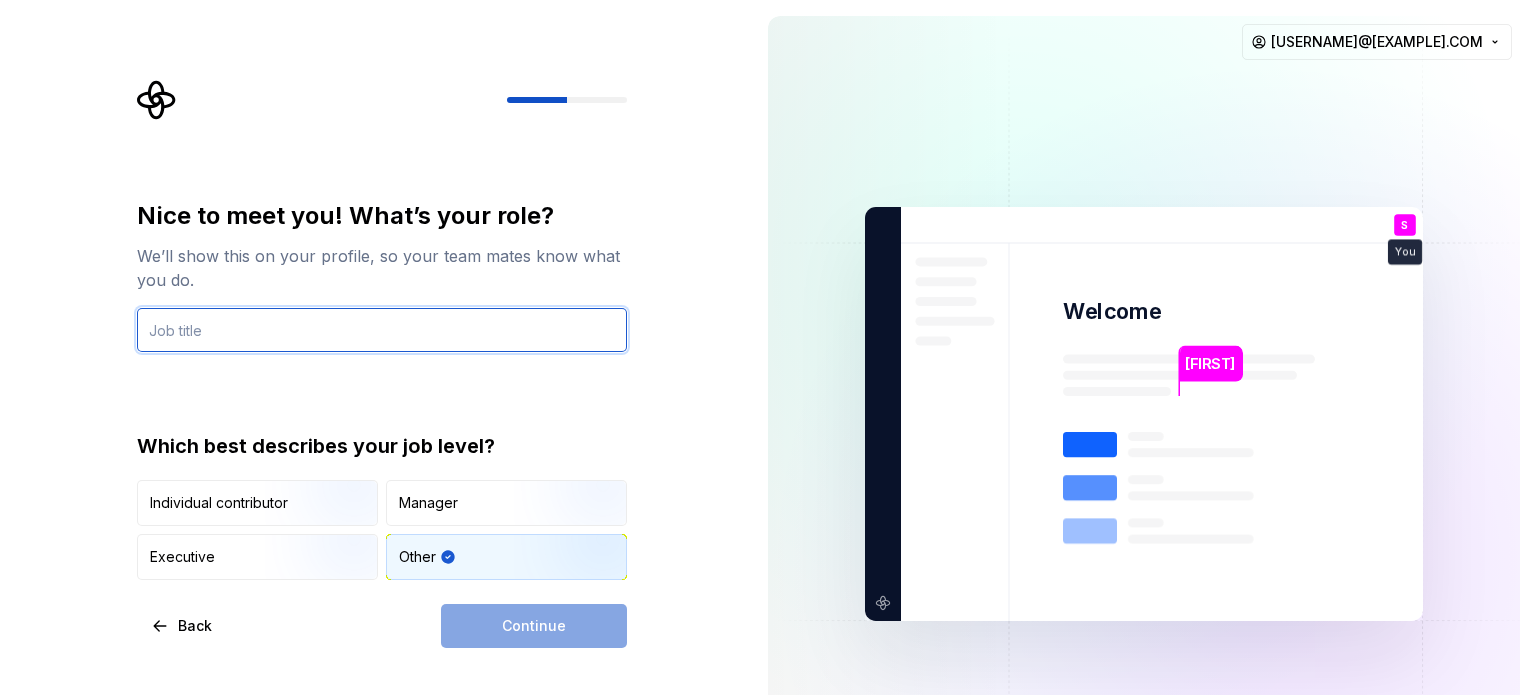 click at bounding box center [382, 330] 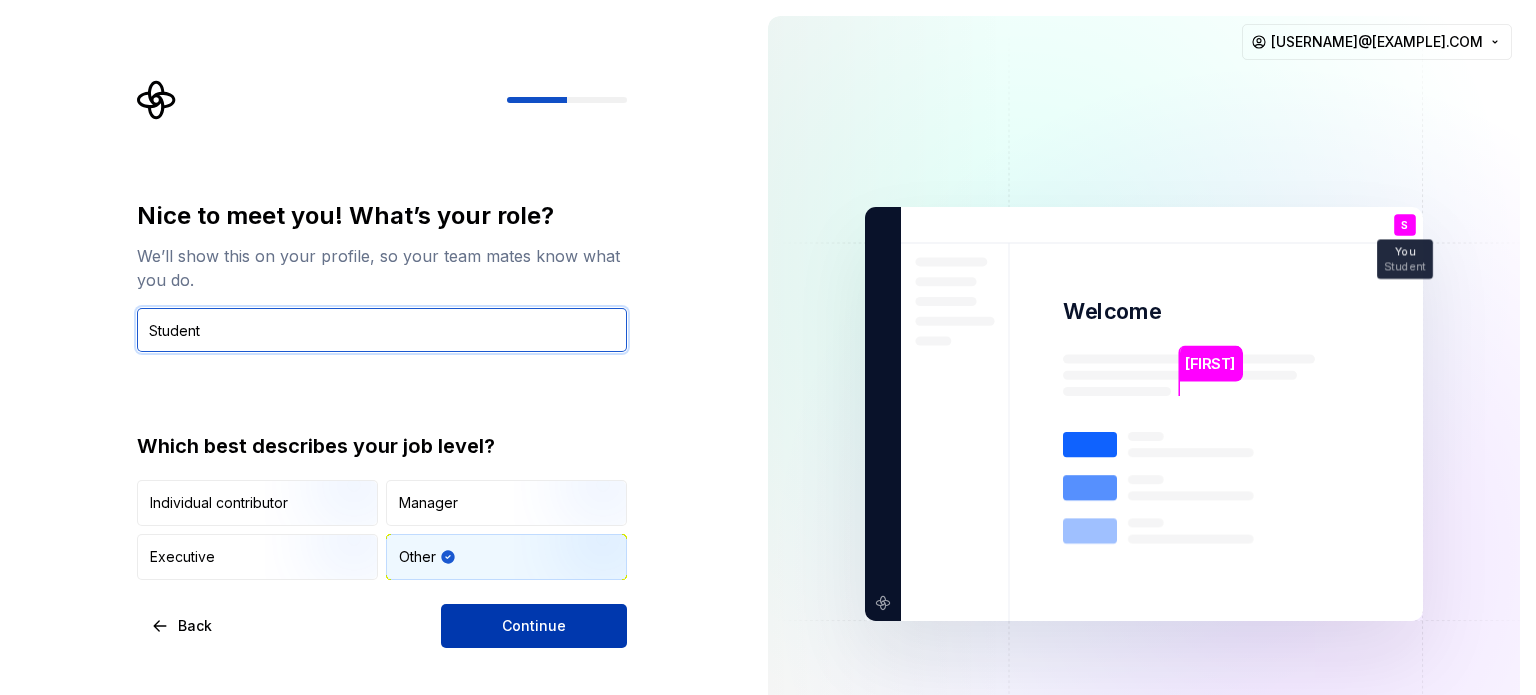 type on "Student" 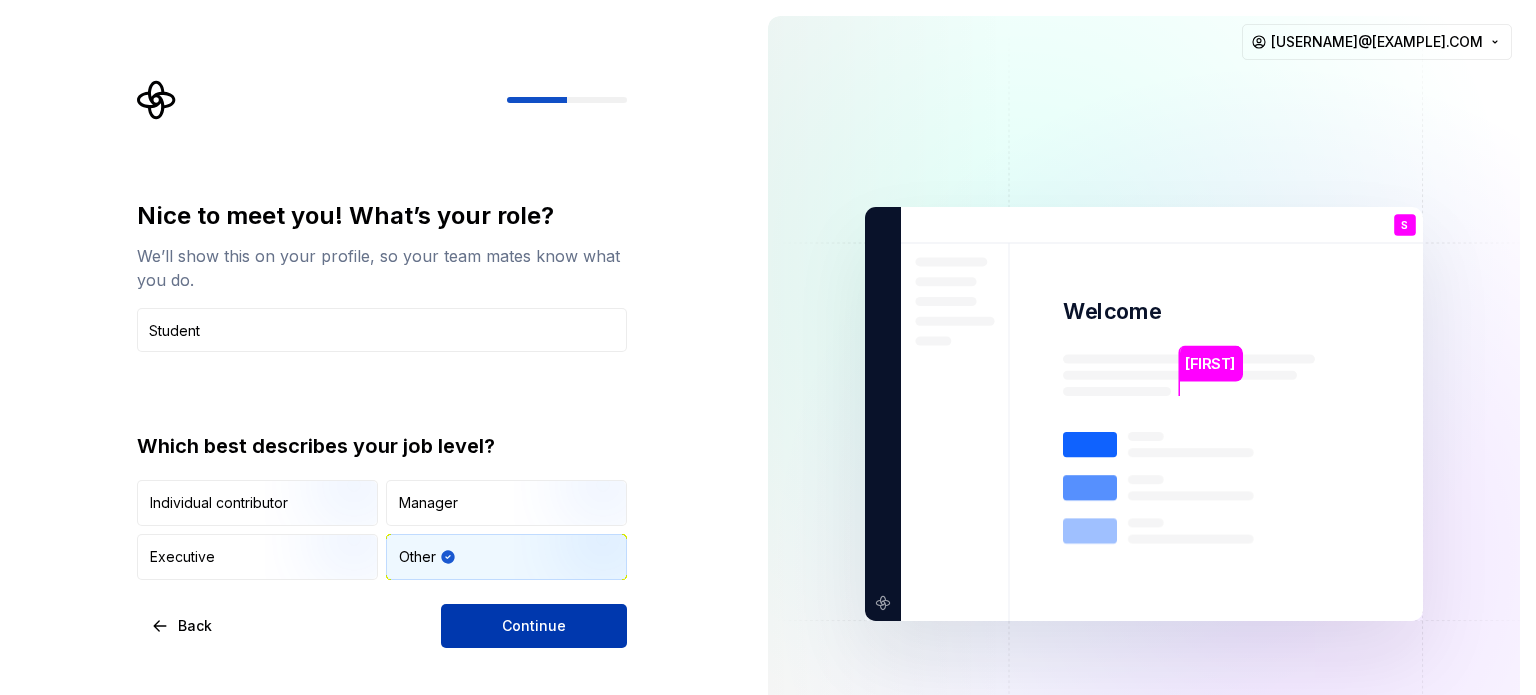 click on "Continue" at bounding box center (534, 626) 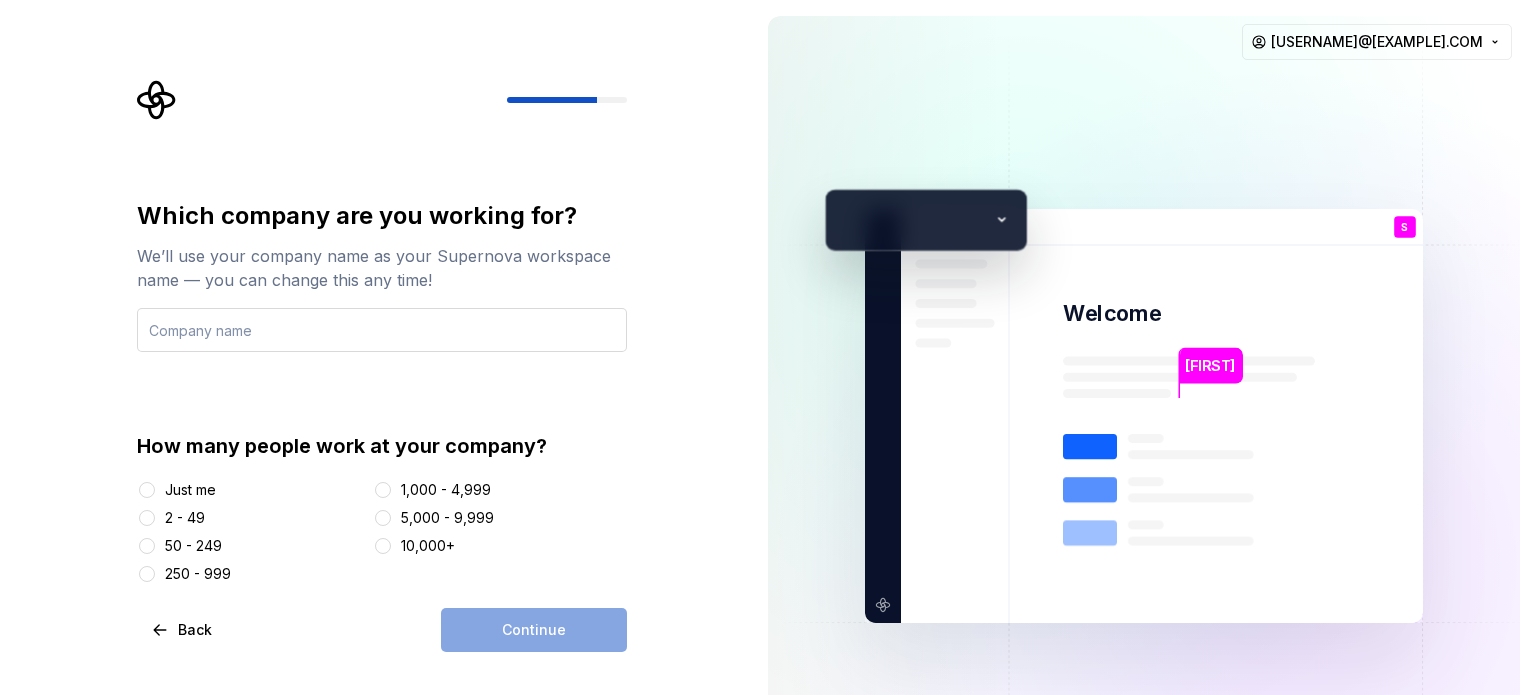 click at bounding box center (382, 330) 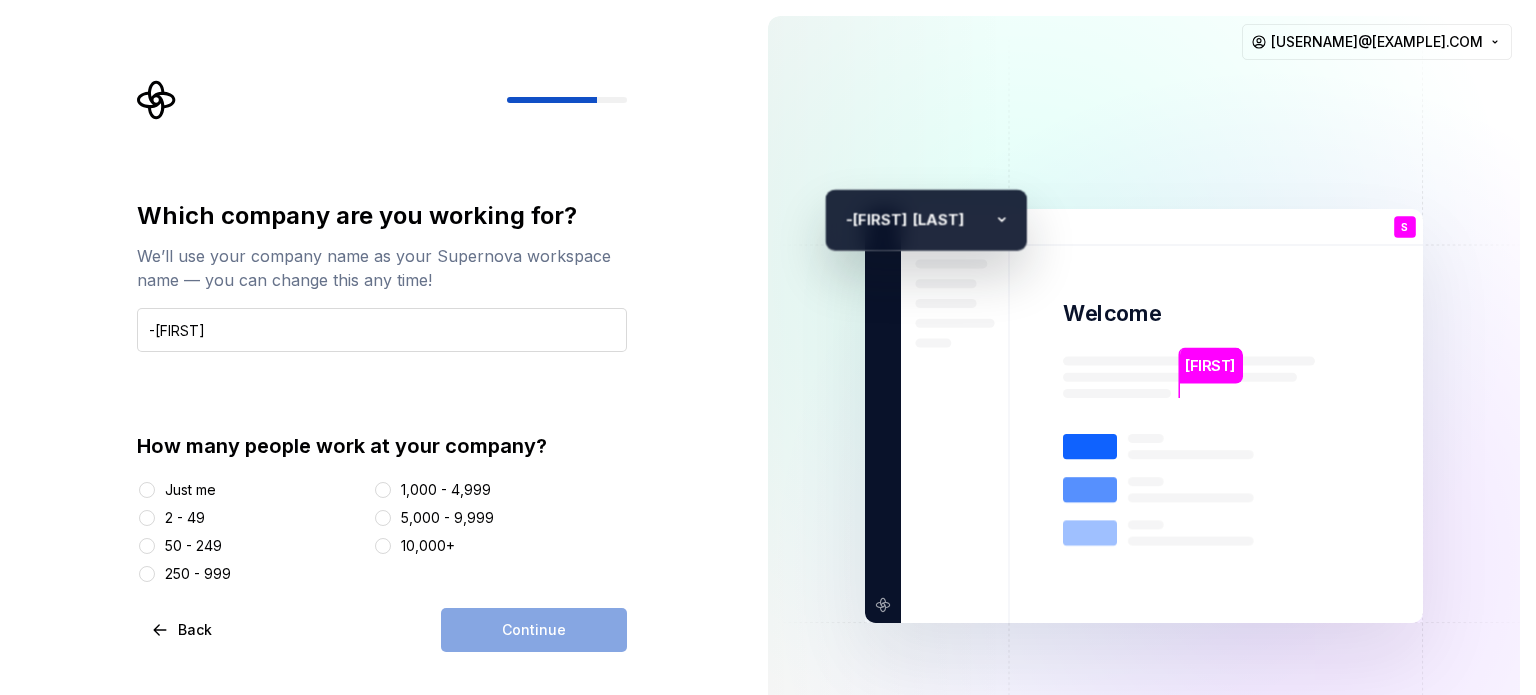 type on "-" 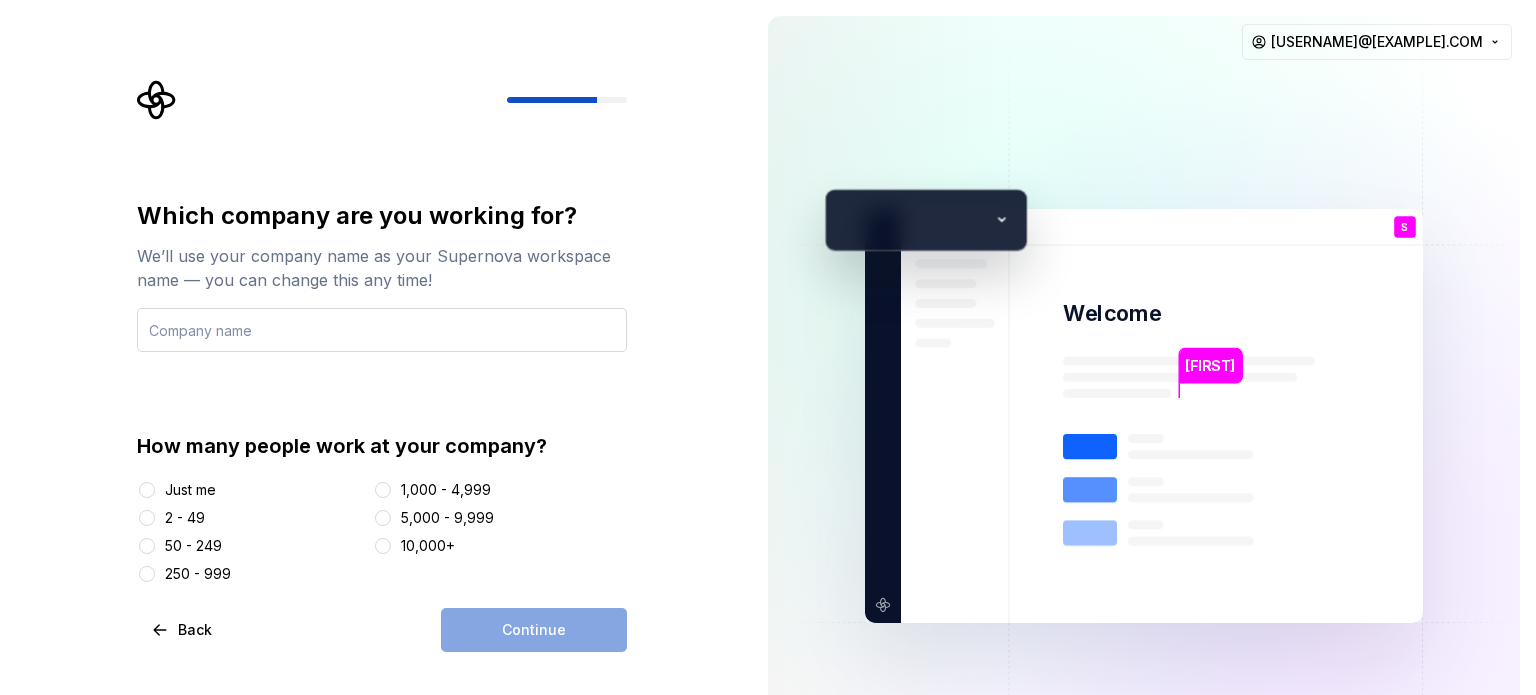 click at bounding box center [382, 330] 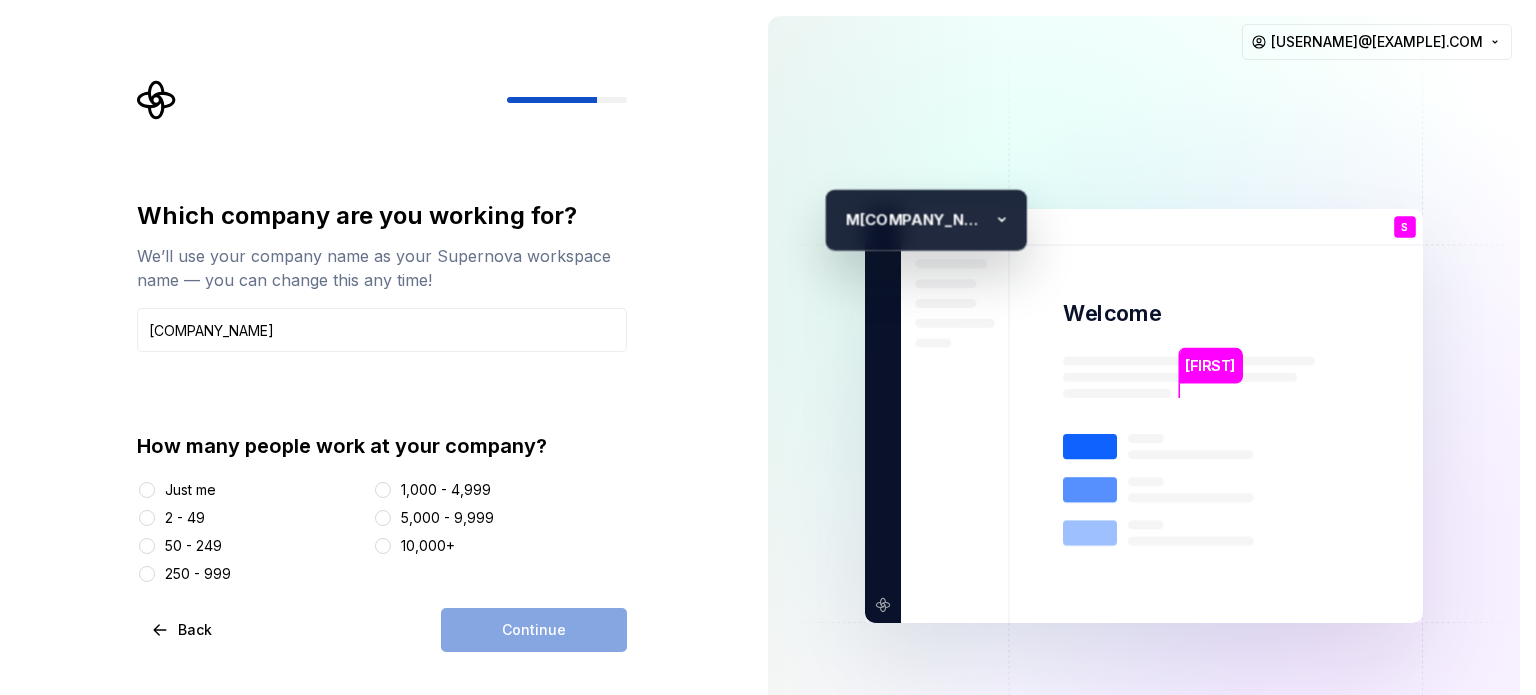 type on "M" 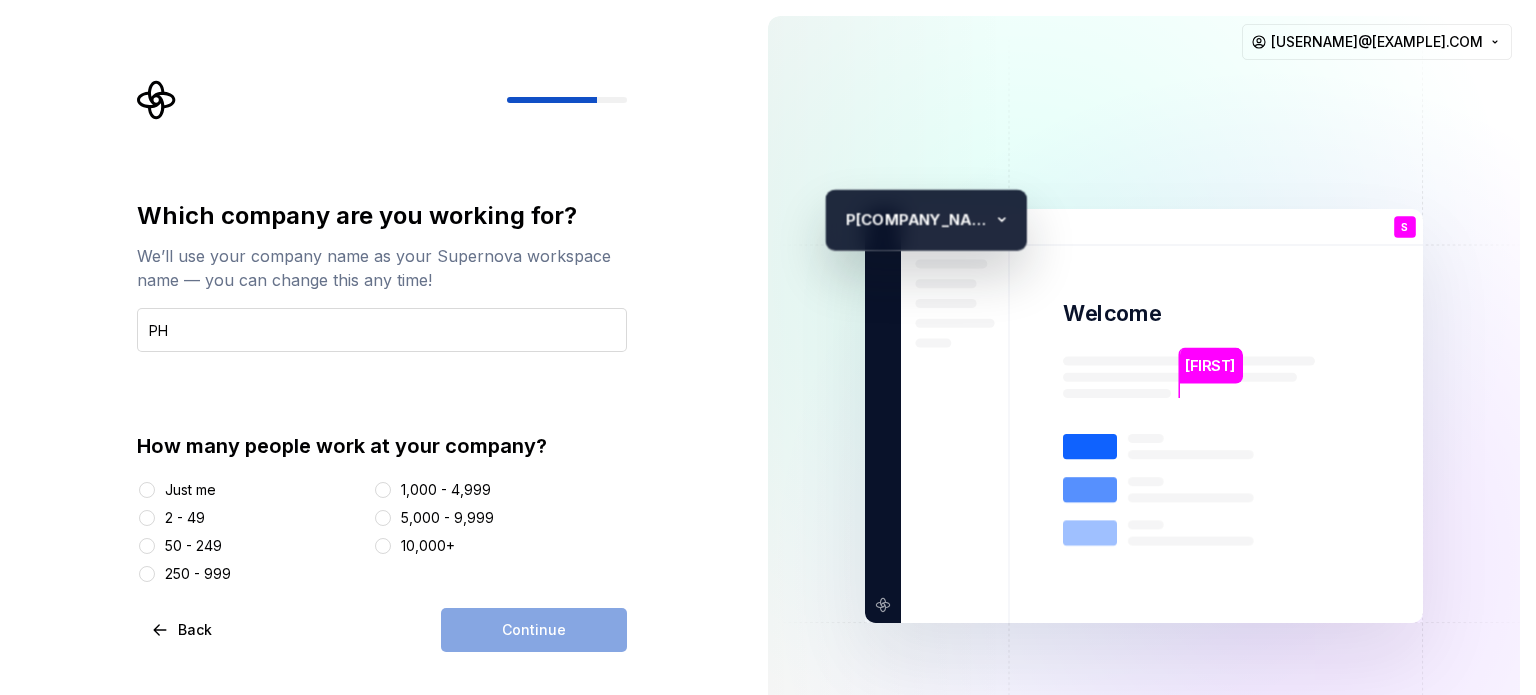 type on "P" 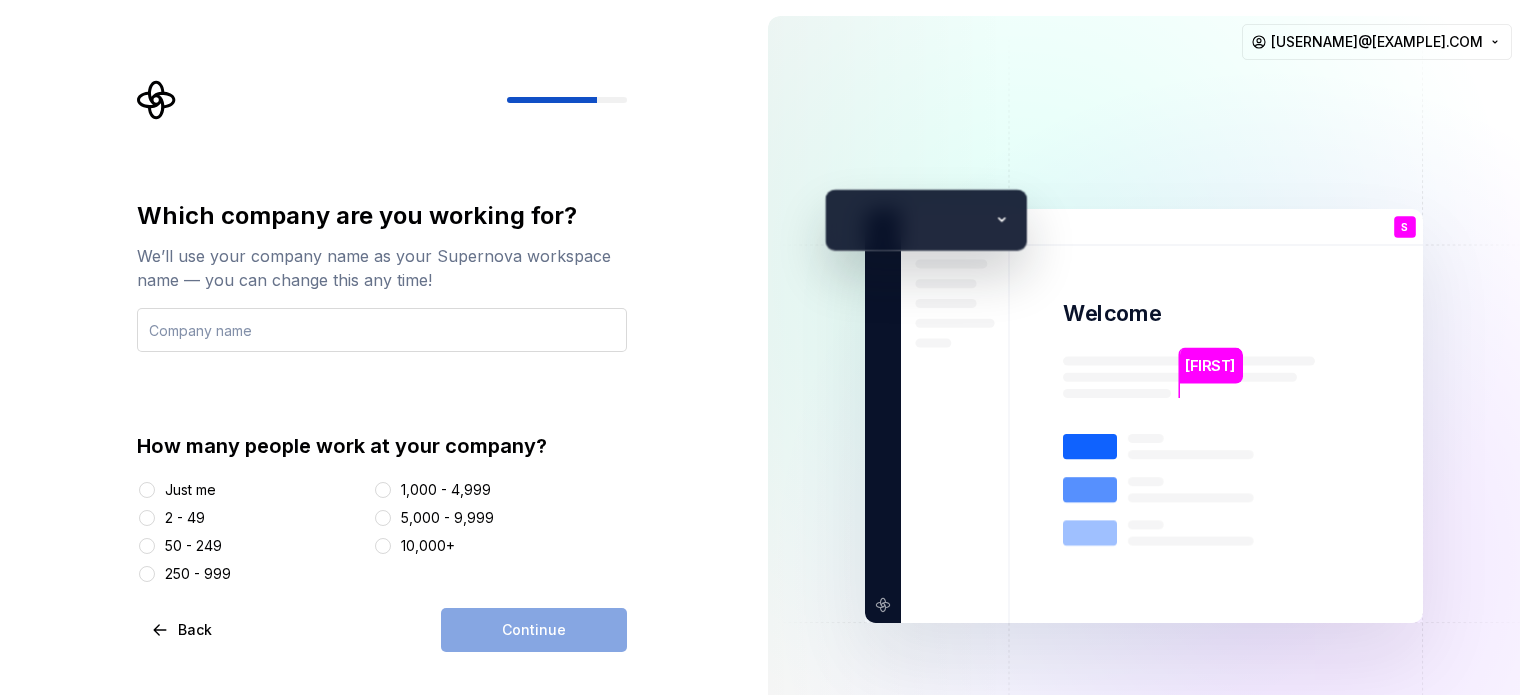 click at bounding box center (382, 330) 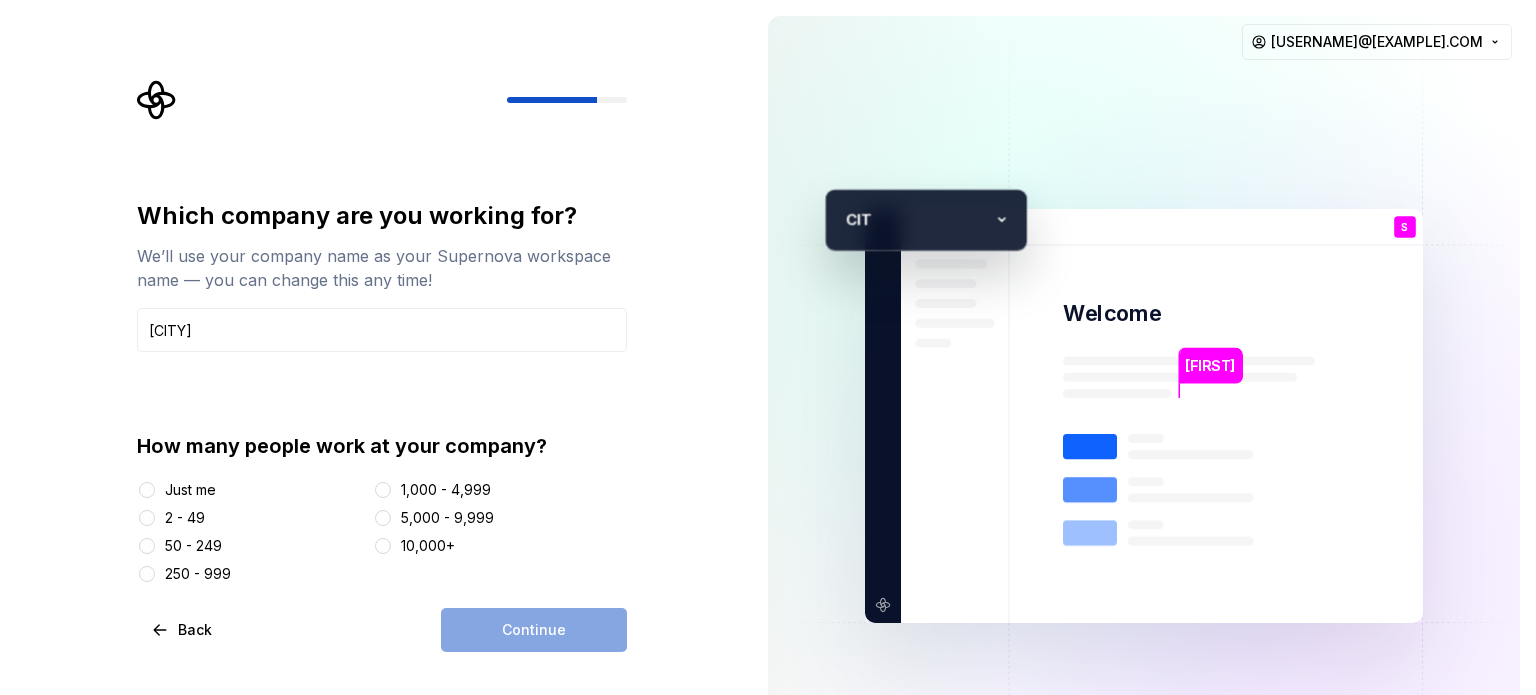type on "[CITY]" 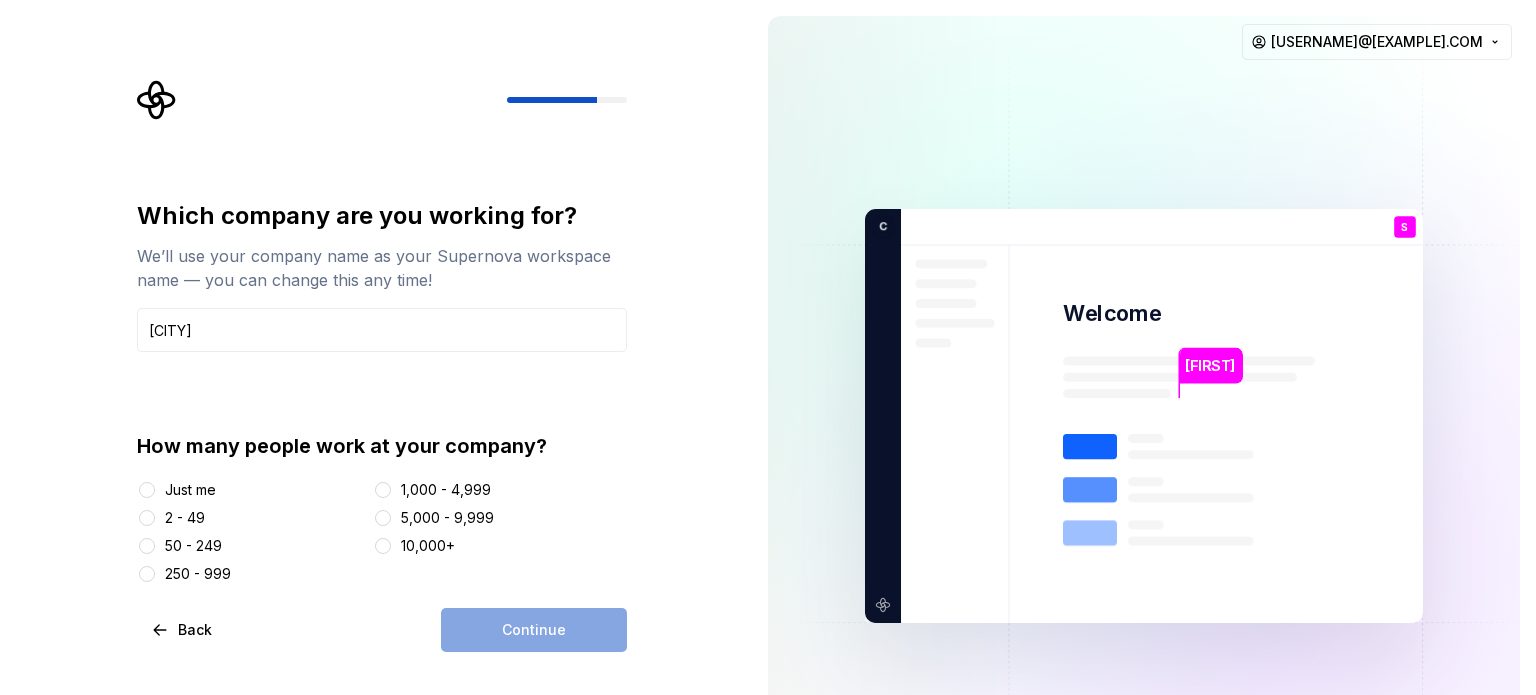click on "5,000 - 9,999" at bounding box center (447, 518) 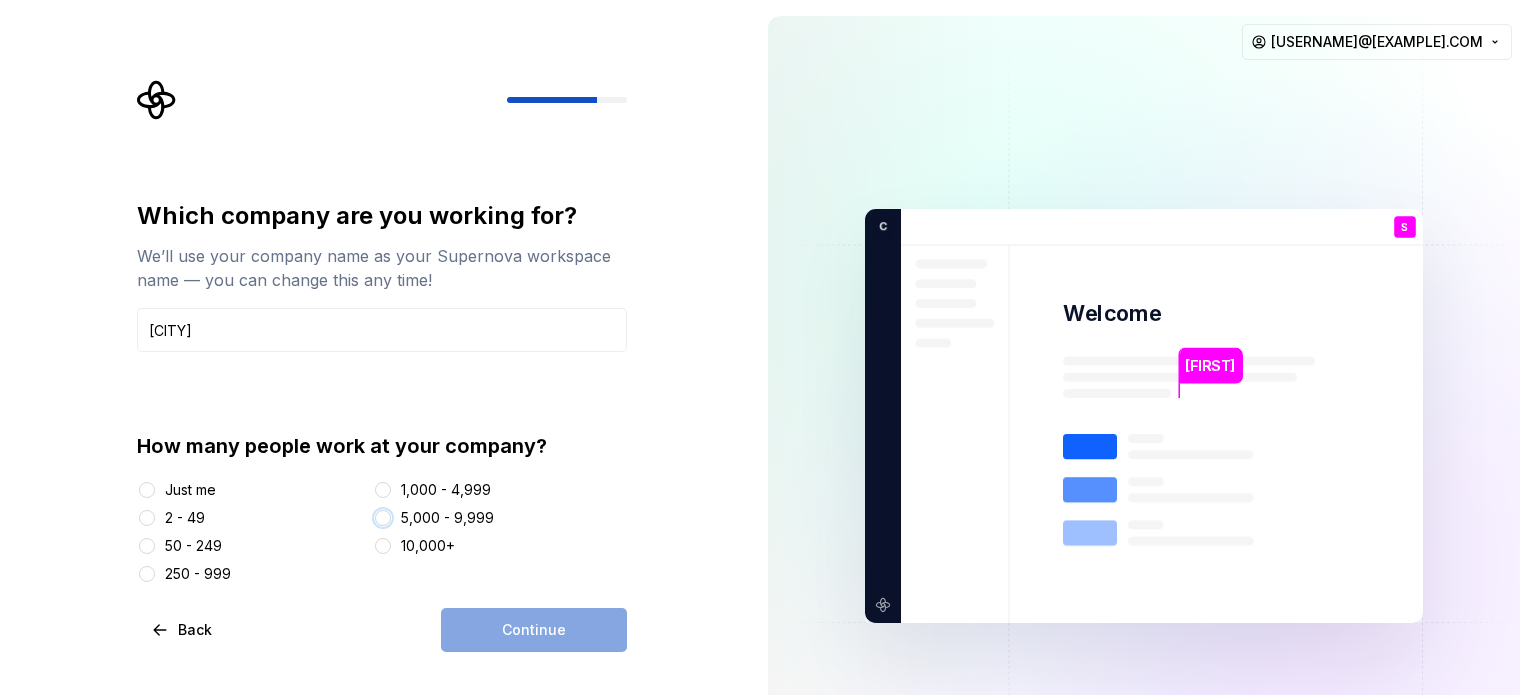 click on "5,000 - 9,999" at bounding box center (383, 518) 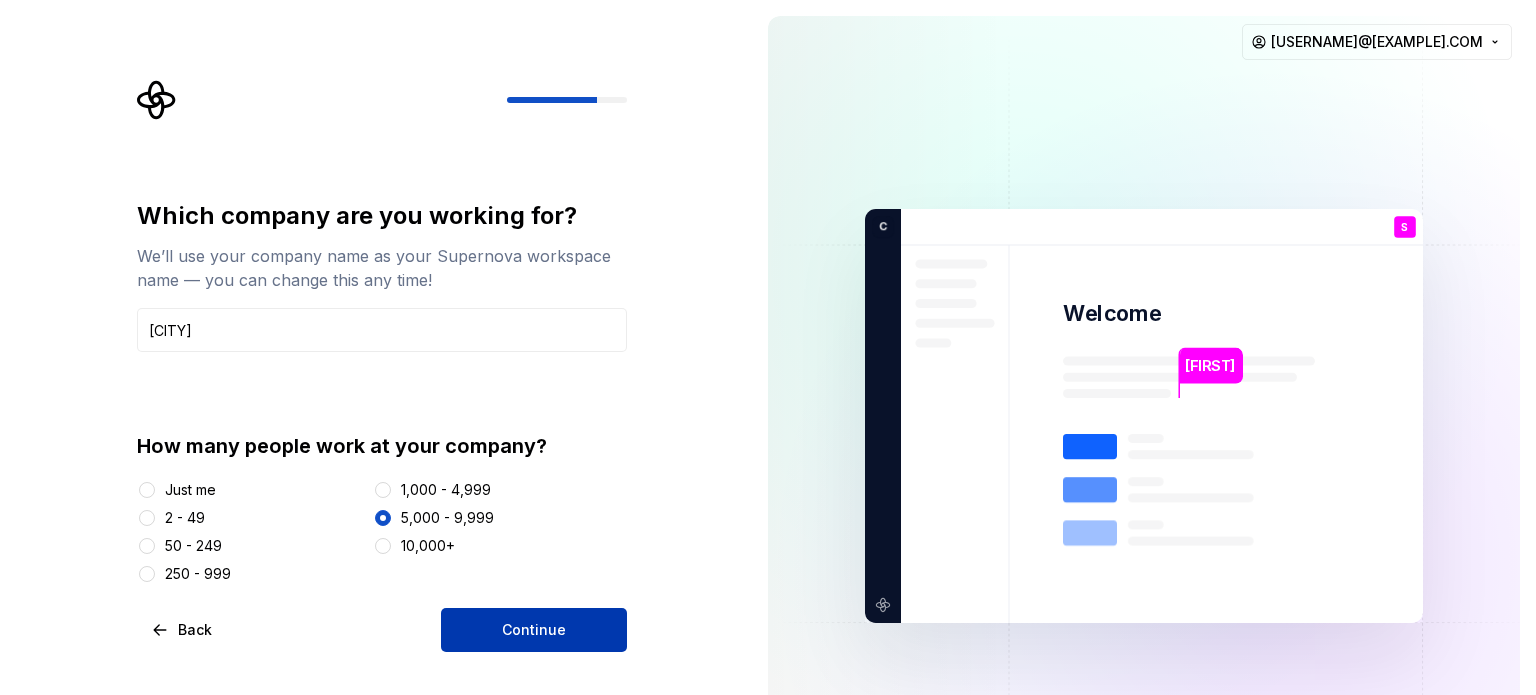 click on "Continue" at bounding box center (534, 630) 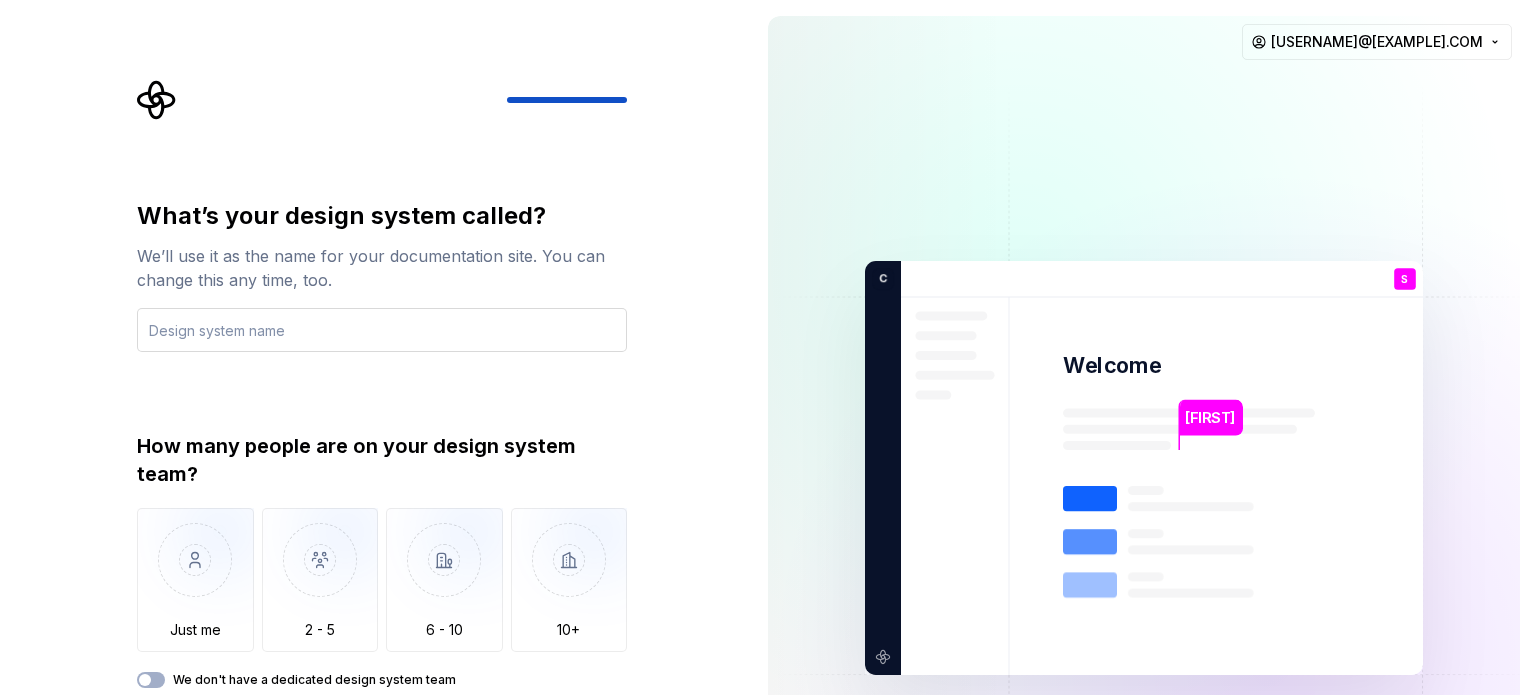 click at bounding box center [382, 330] 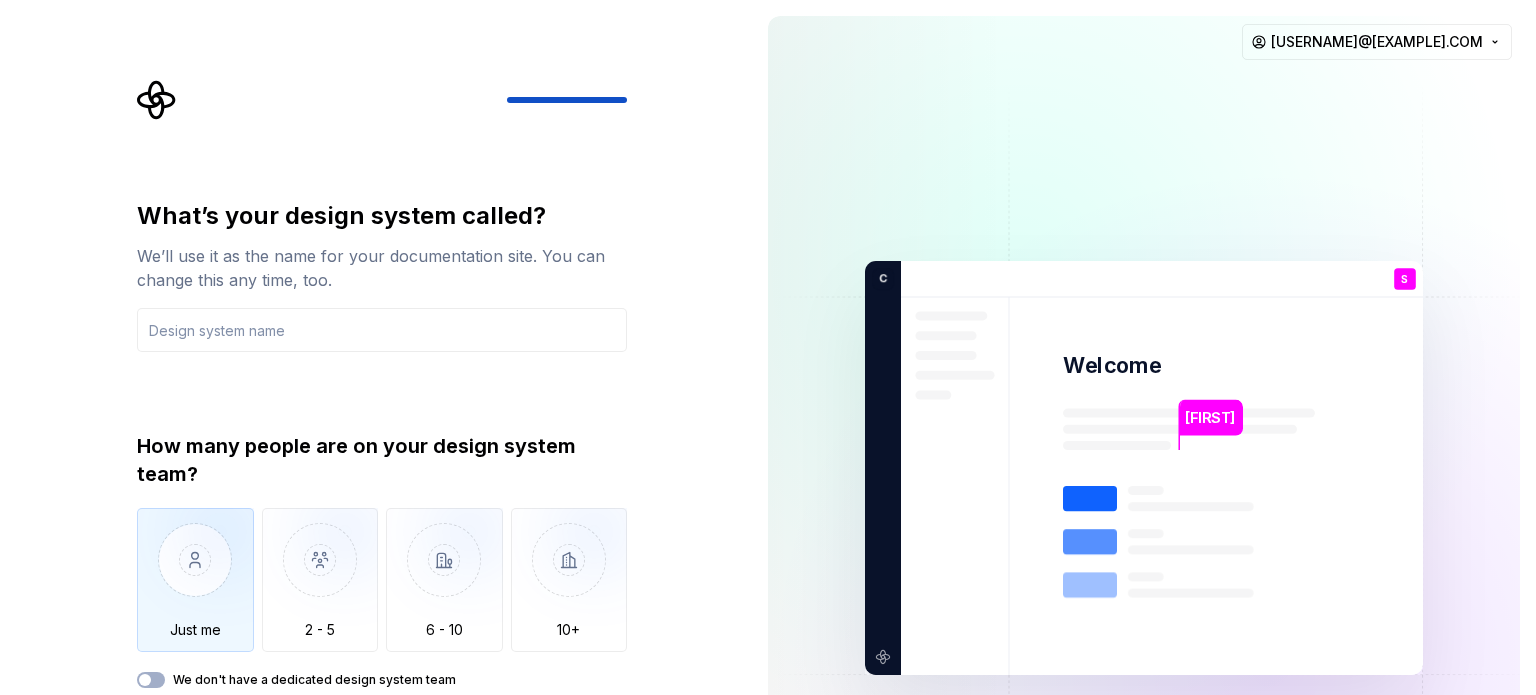 click at bounding box center (195, 575) 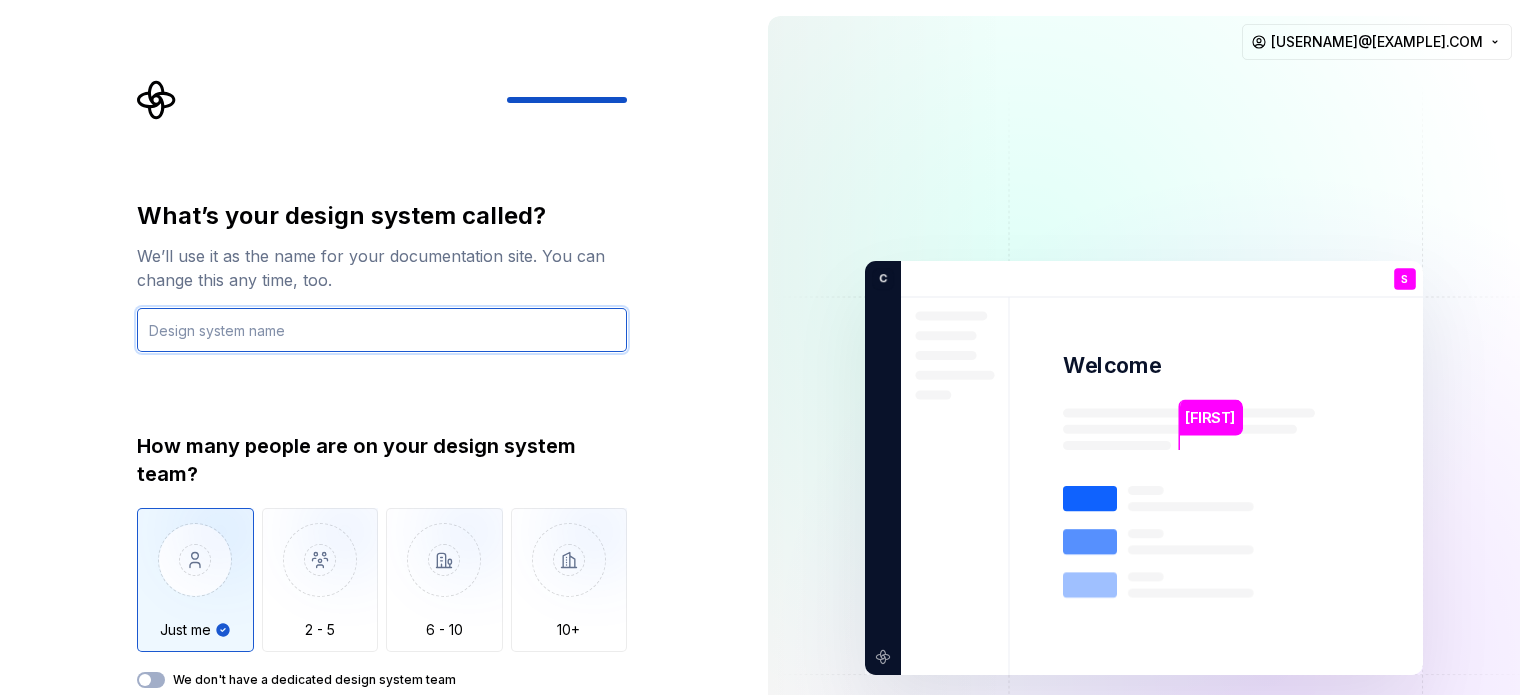 click at bounding box center [382, 330] 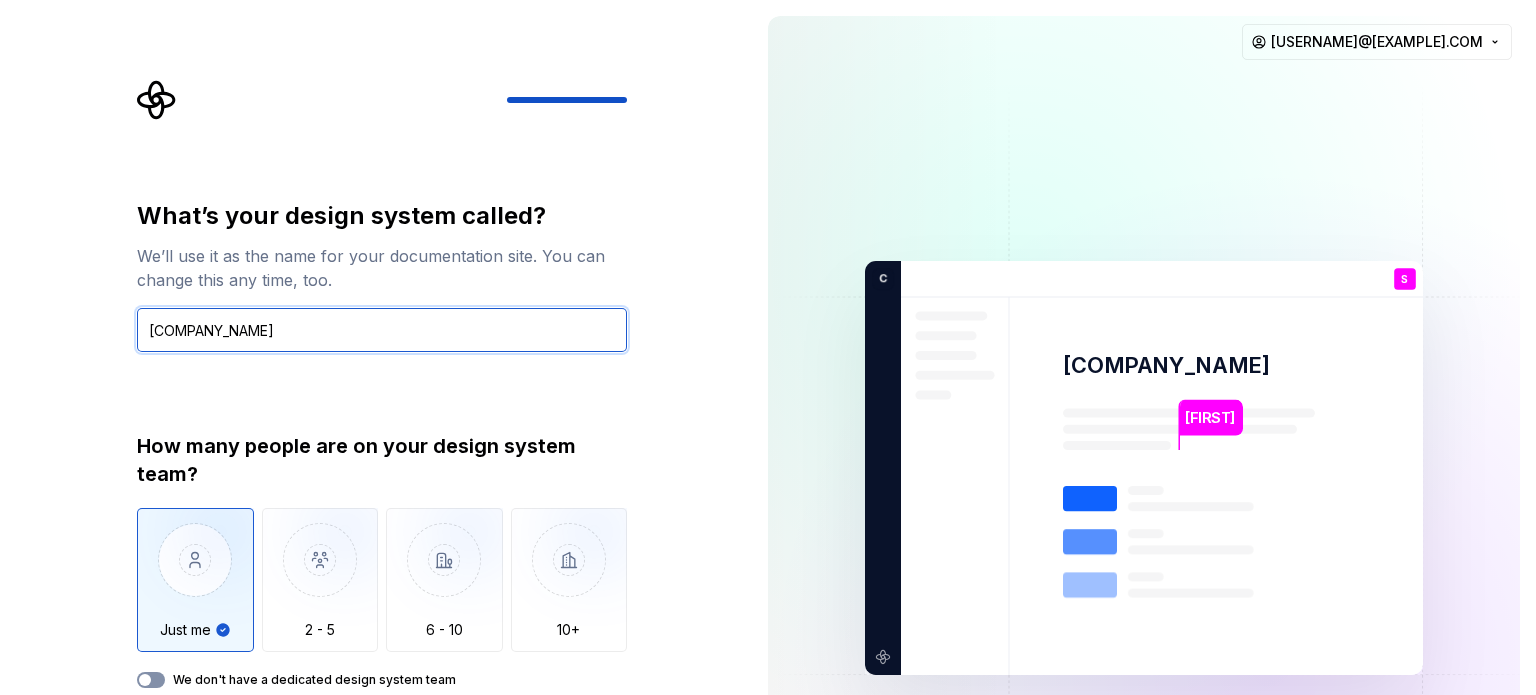 type on "[COMPANY_NAME]" 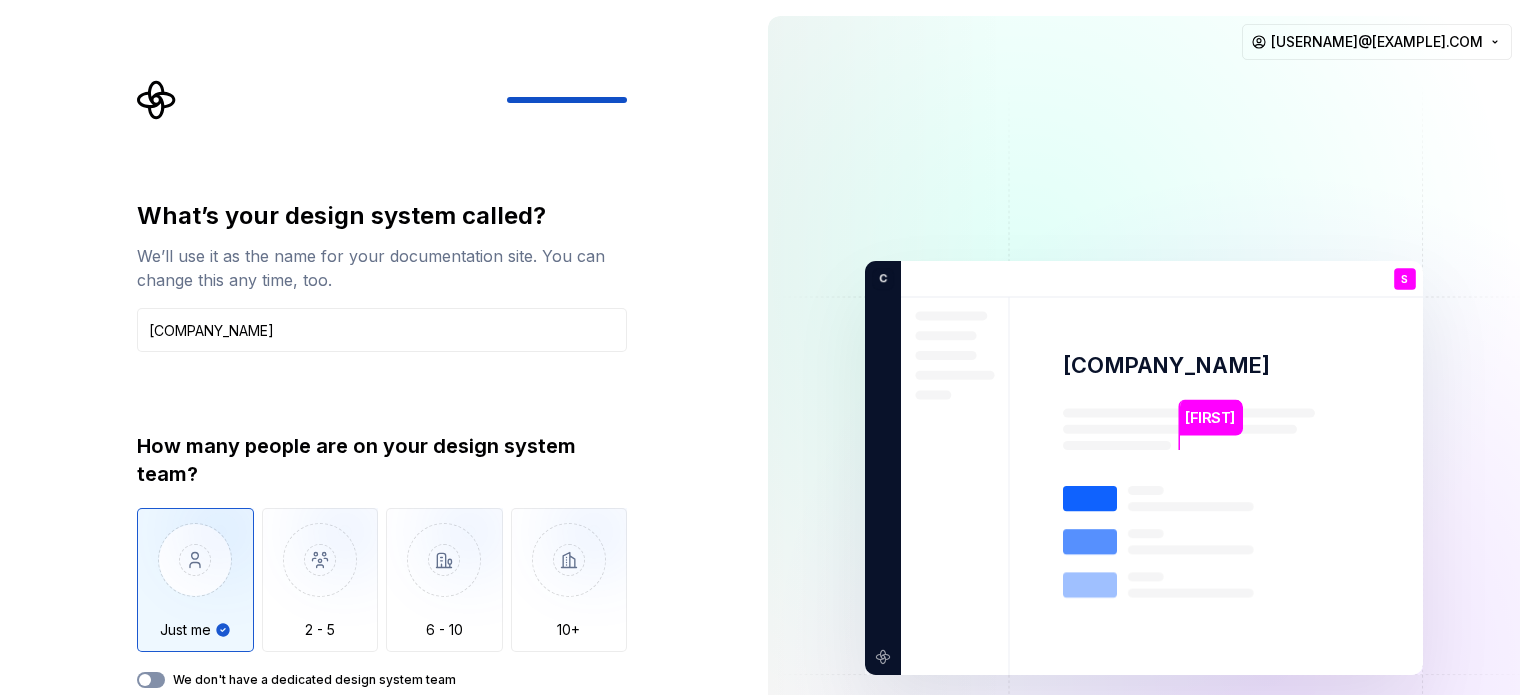 click on "We don't have a dedicated design system team" at bounding box center (151, 680) 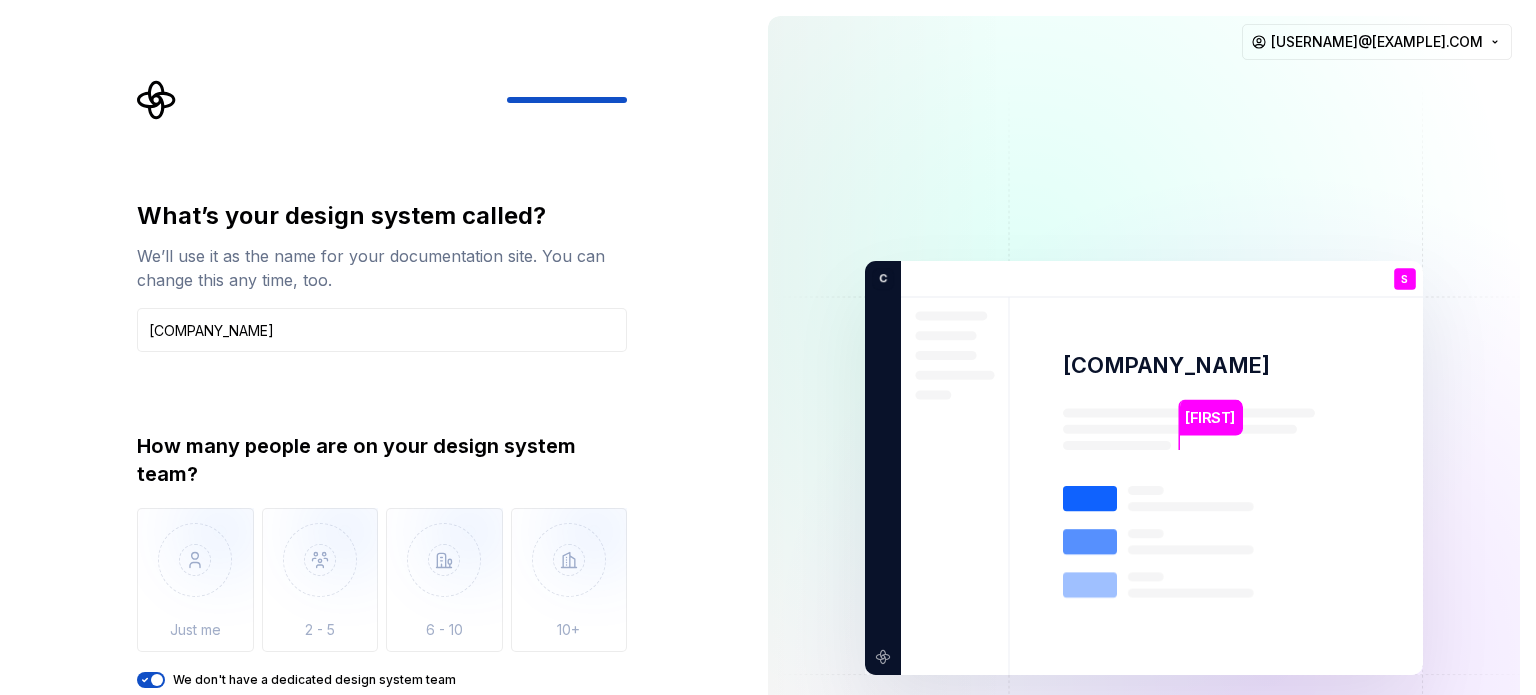 click at bounding box center (157, 680) 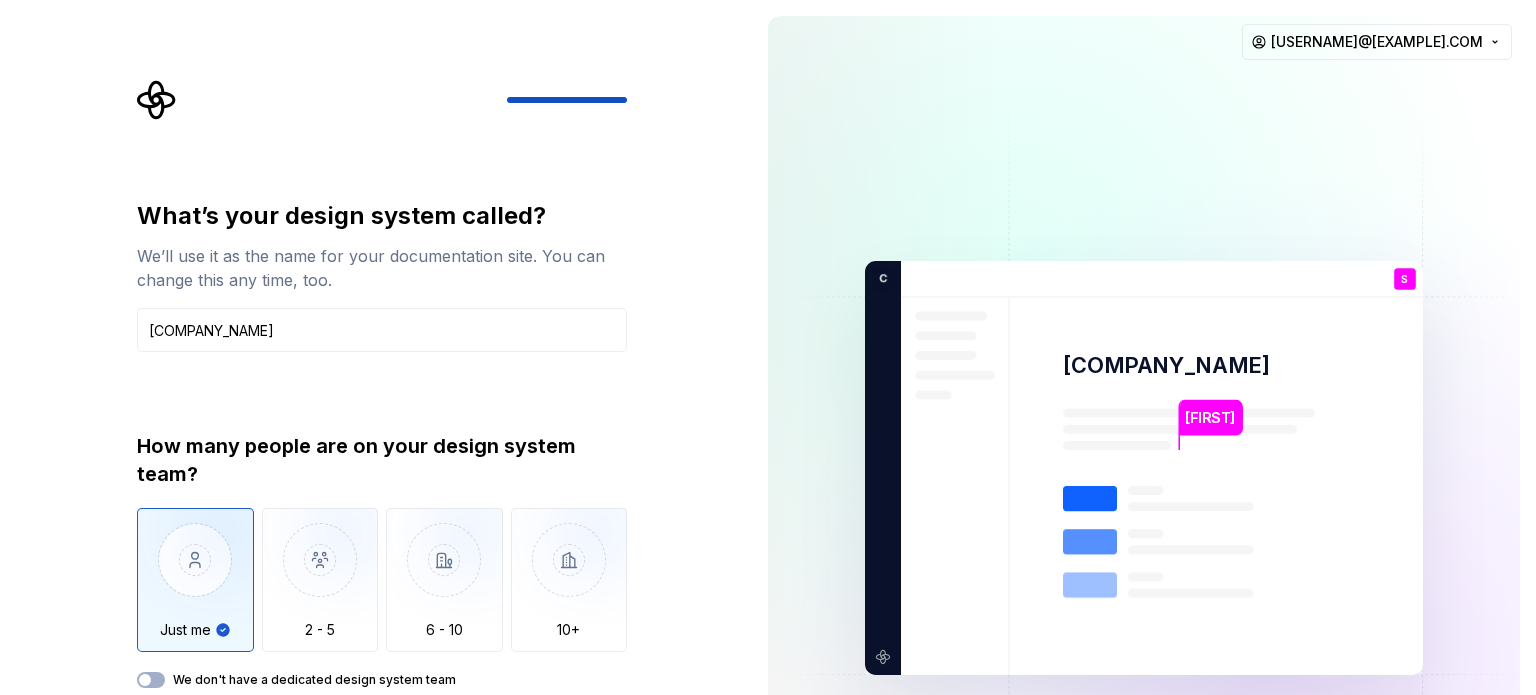 click at bounding box center (195, 575) 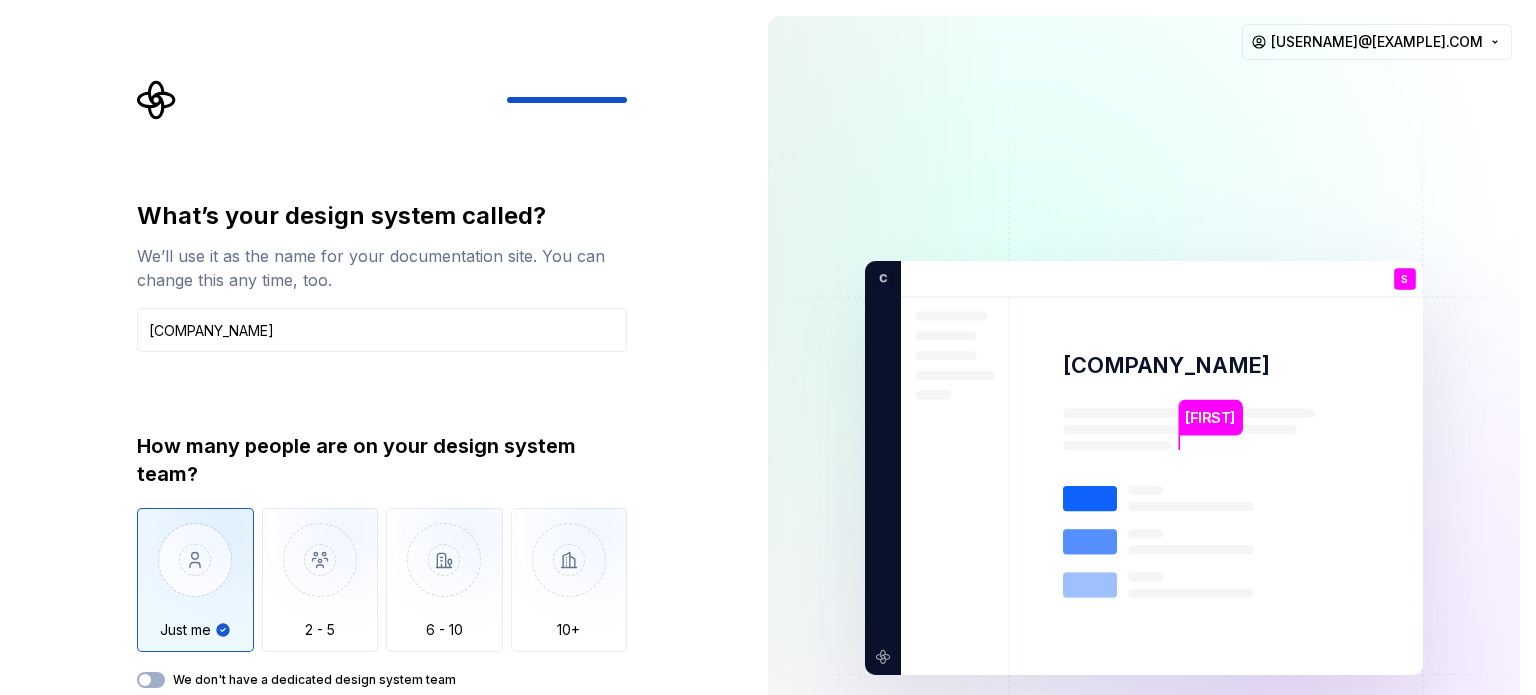 type on "Only one person" 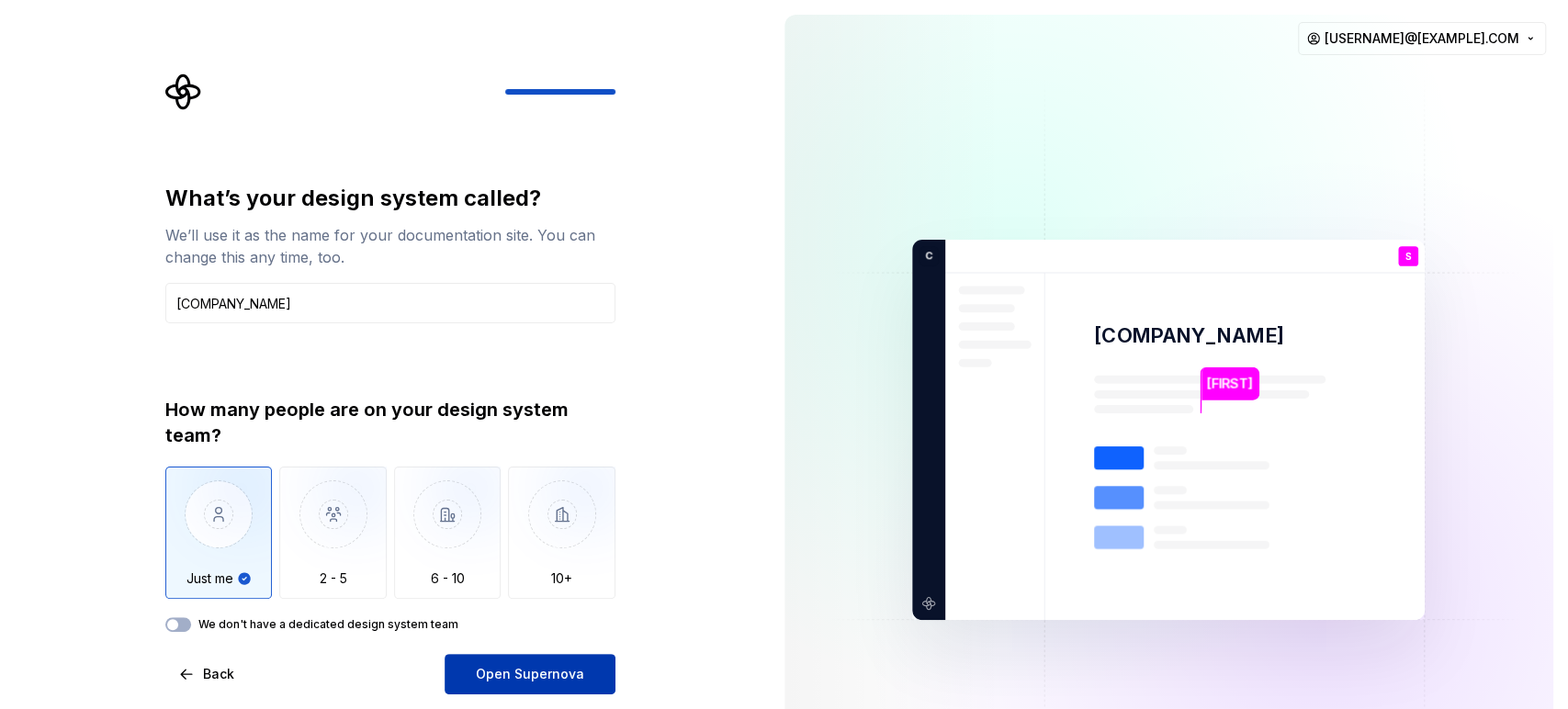 click on "Open Supernova" at bounding box center (530, 674) 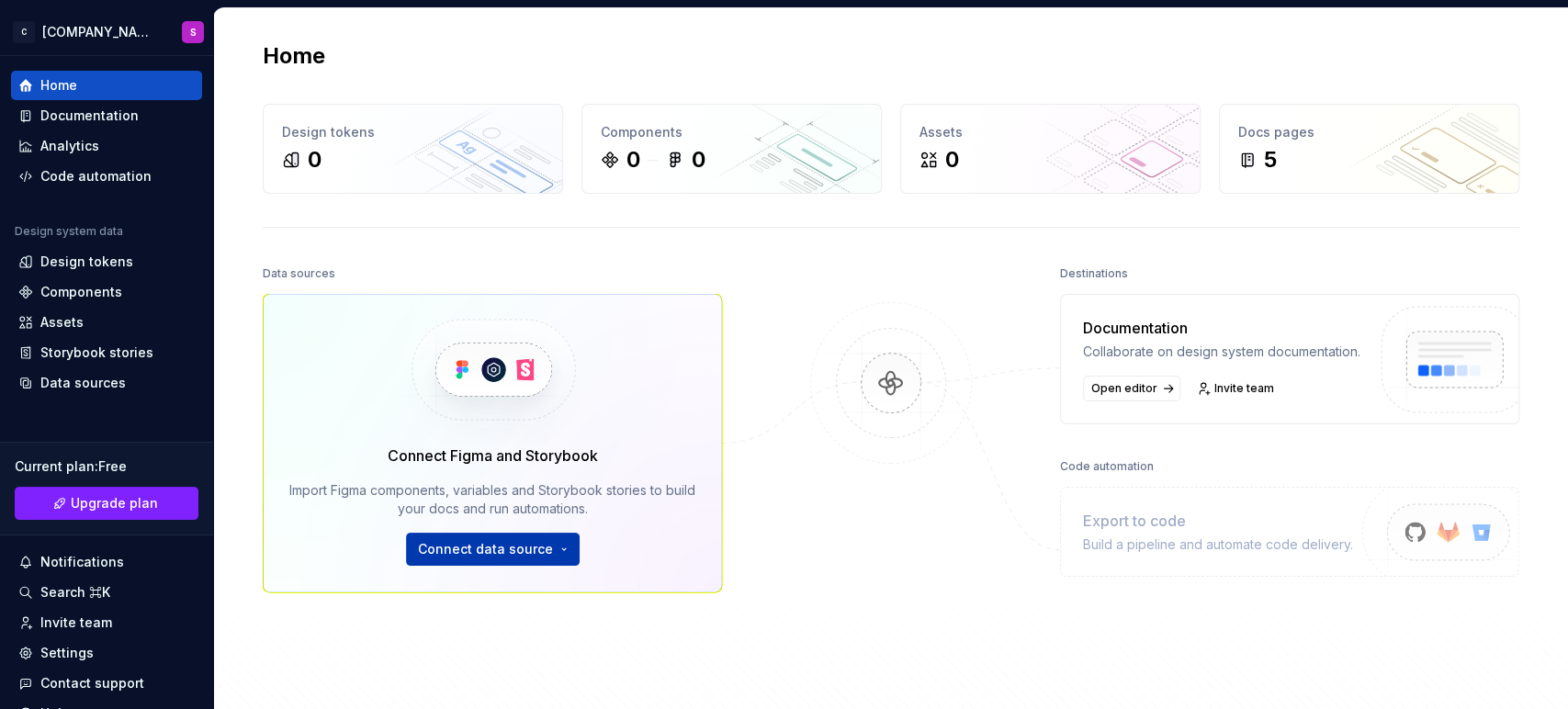 click on "C [COMPANY_NAME] S Home Documentation Analytics Code automation Design system data Design tokens Components Assets Storybook stories Data sources Current plan : Free Upgrade plan Notifications Search ⌘K Invite team Settings Contact support Help Home Design tokens 0 Components 0 0 Assets 0 Docs pages 5 Data sources Connect Figma and Storybook Import Figma components, variables and Storybook stories to build your docs and run automations. Connect data source Destinations Documentation Collaborate on design system documentation. Open editor Invite team Code automation Export to code Build a pipeline and automate code delivery. Product documentation Learn how to build, manage and maintain design systems in smarter ways. Developer documentation Start delivering your design choices to your codebases right away. Join our Slack community Connect and learn with other design system practitioners." at bounding box center [784, 354] 